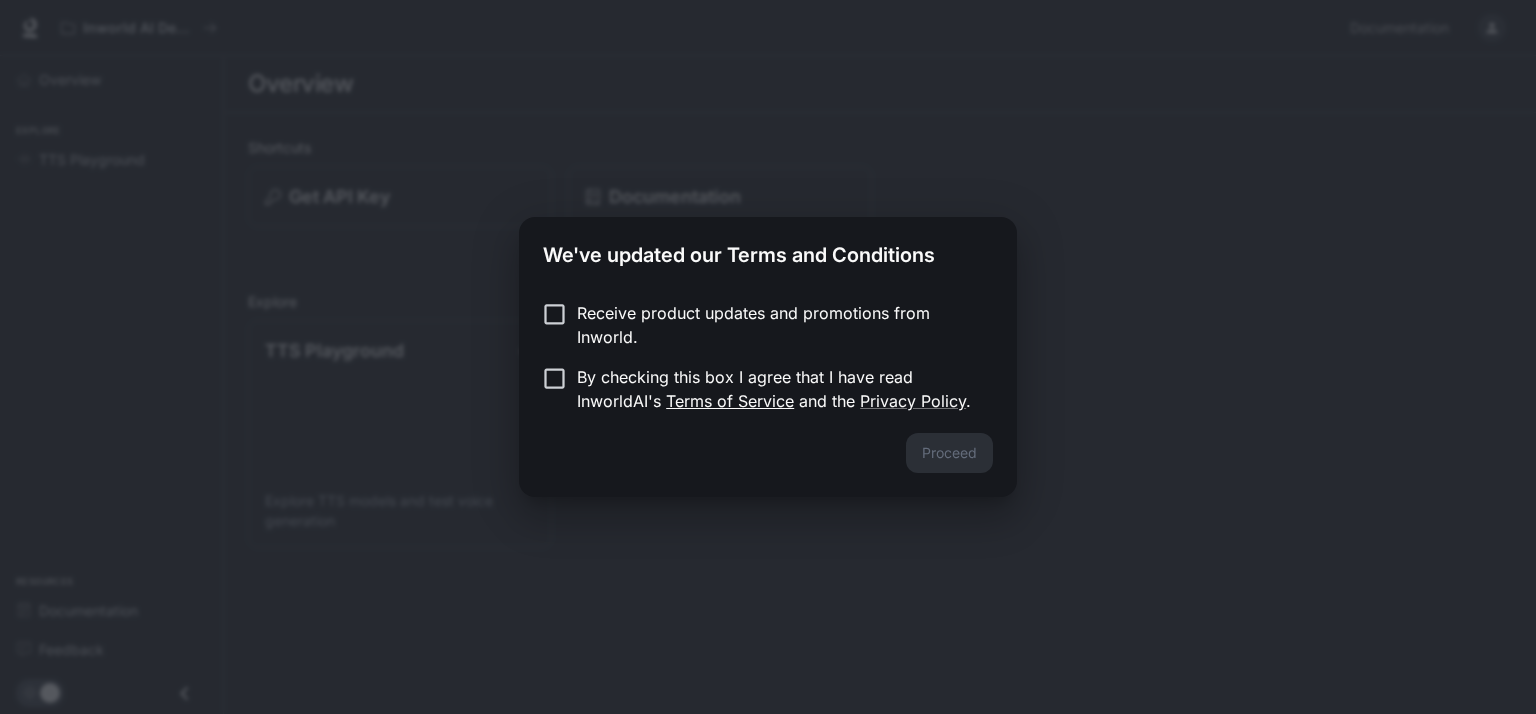 scroll, scrollTop: 0, scrollLeft: 0, axis: both 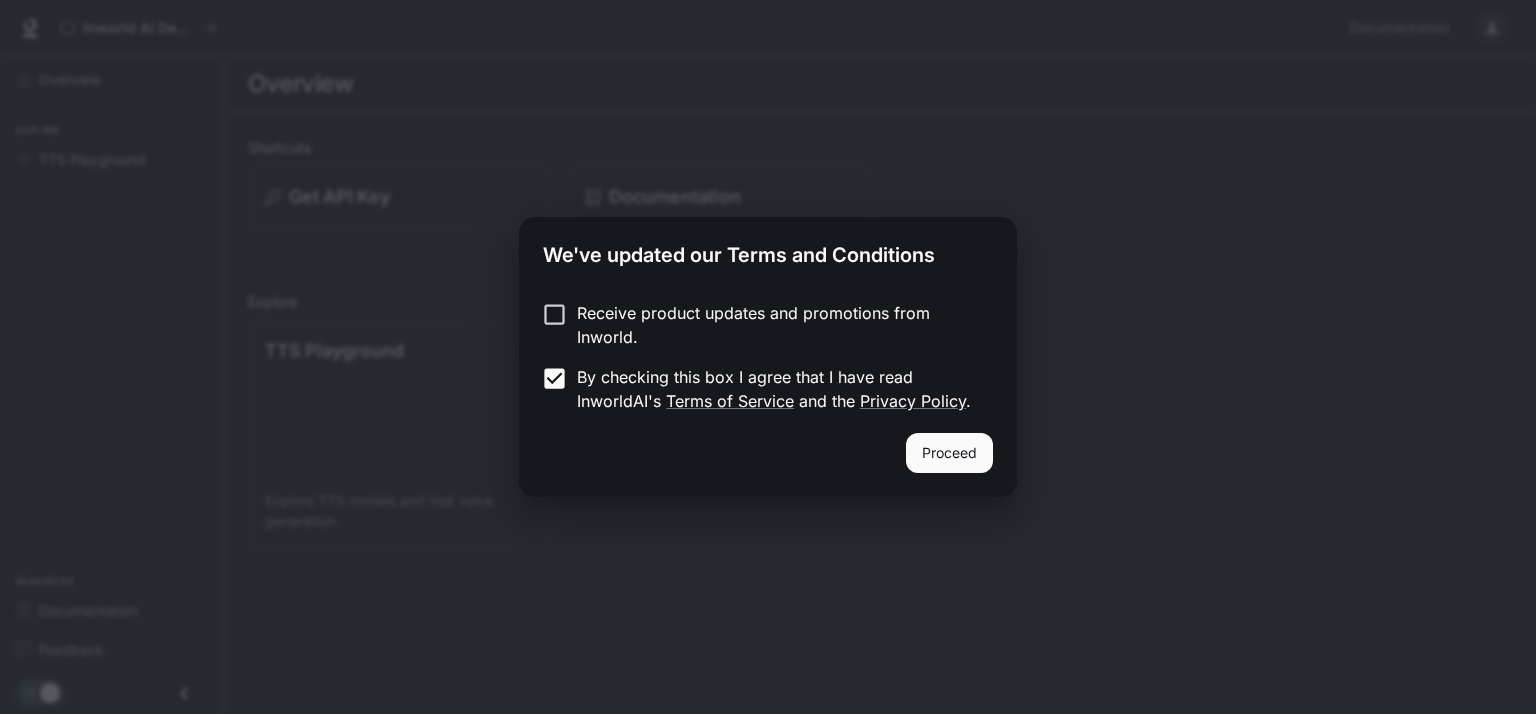 click on "Proceed" at bounding box center (949, 453) 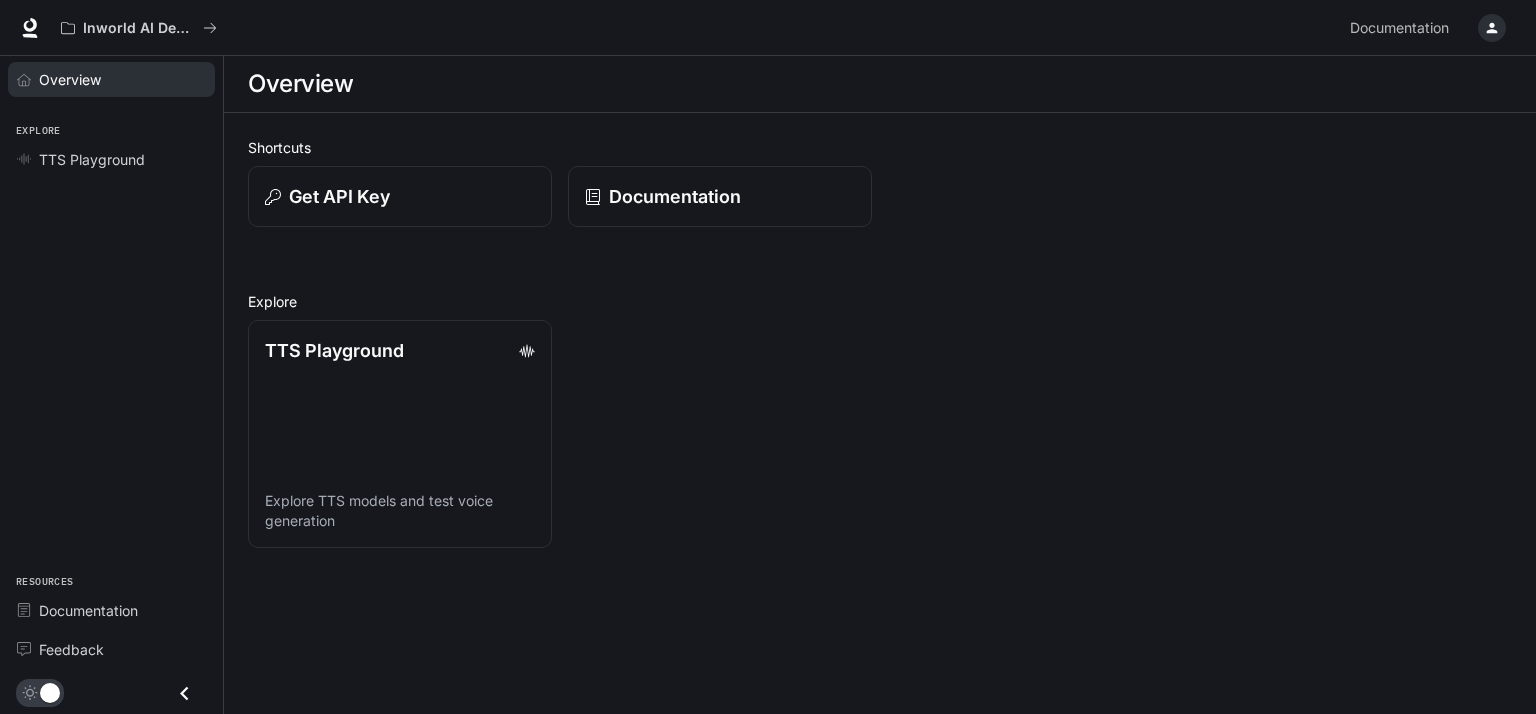 click on "Overview" at bounding box center [122, 79] 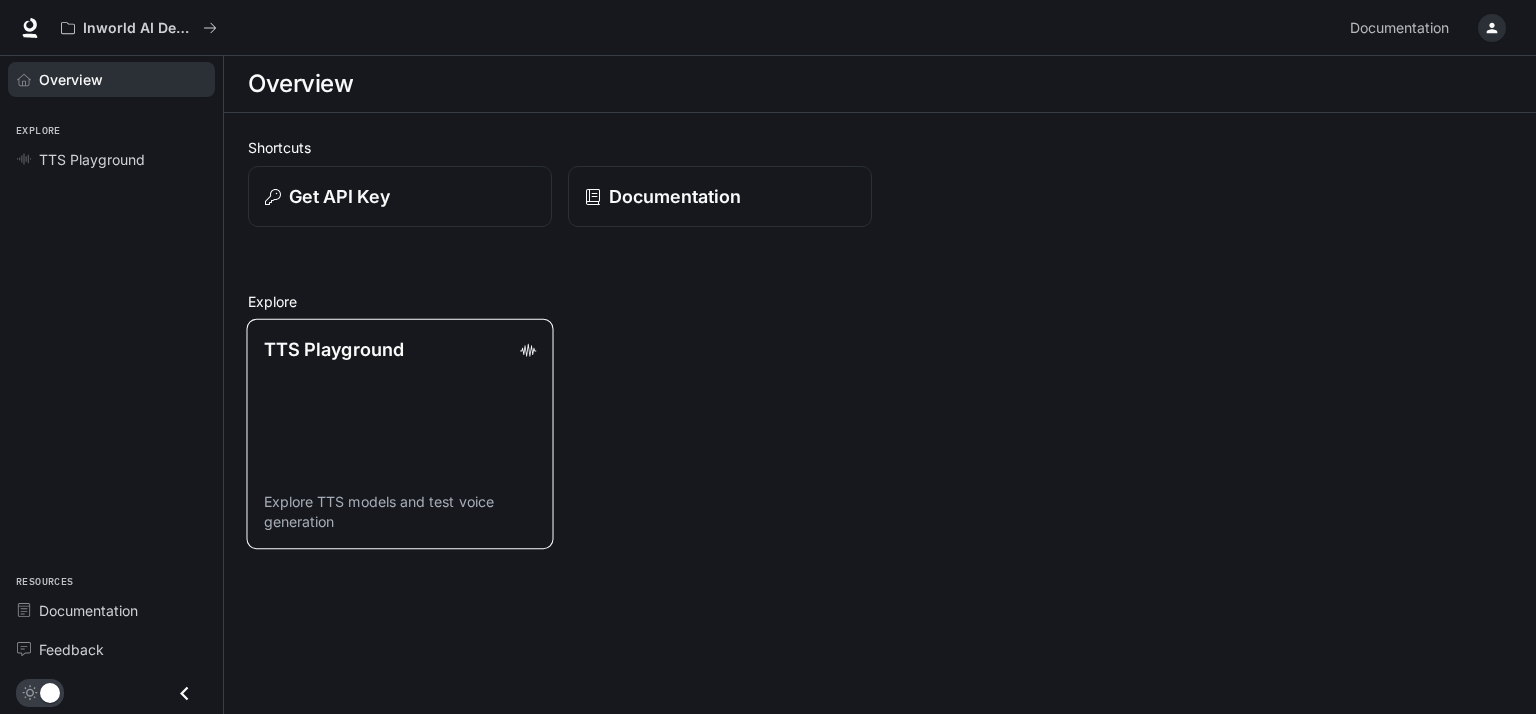 click on "TTS Playground Explore TTS models and test voice generation" at bounding box center (399, 434) 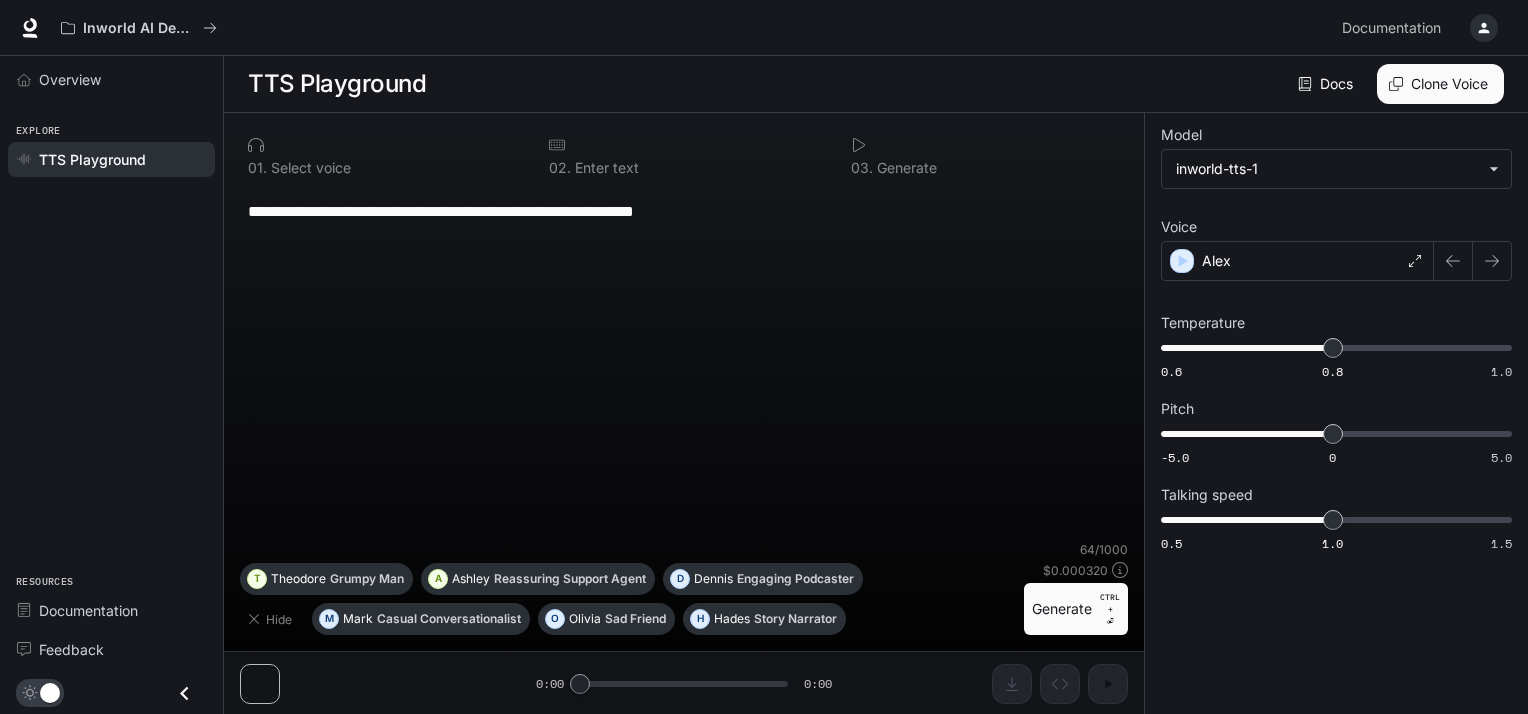 scroll, scrollTop: 0, scrollLeft: 0, axis: both 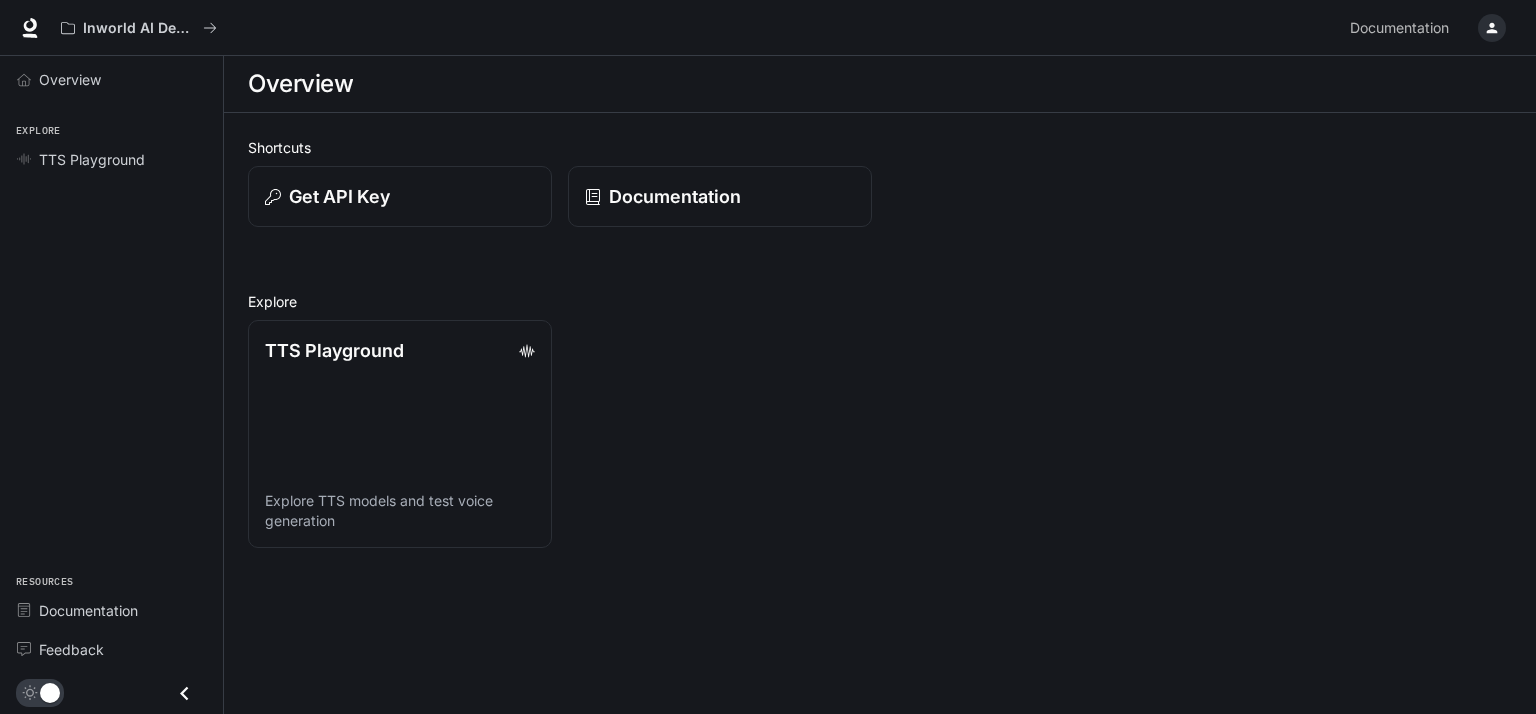 click on "Shortcuts Get API Key Documentation Explore TTS Playground Explore TTS models and test voice generation" at bounding box center (880, 342) 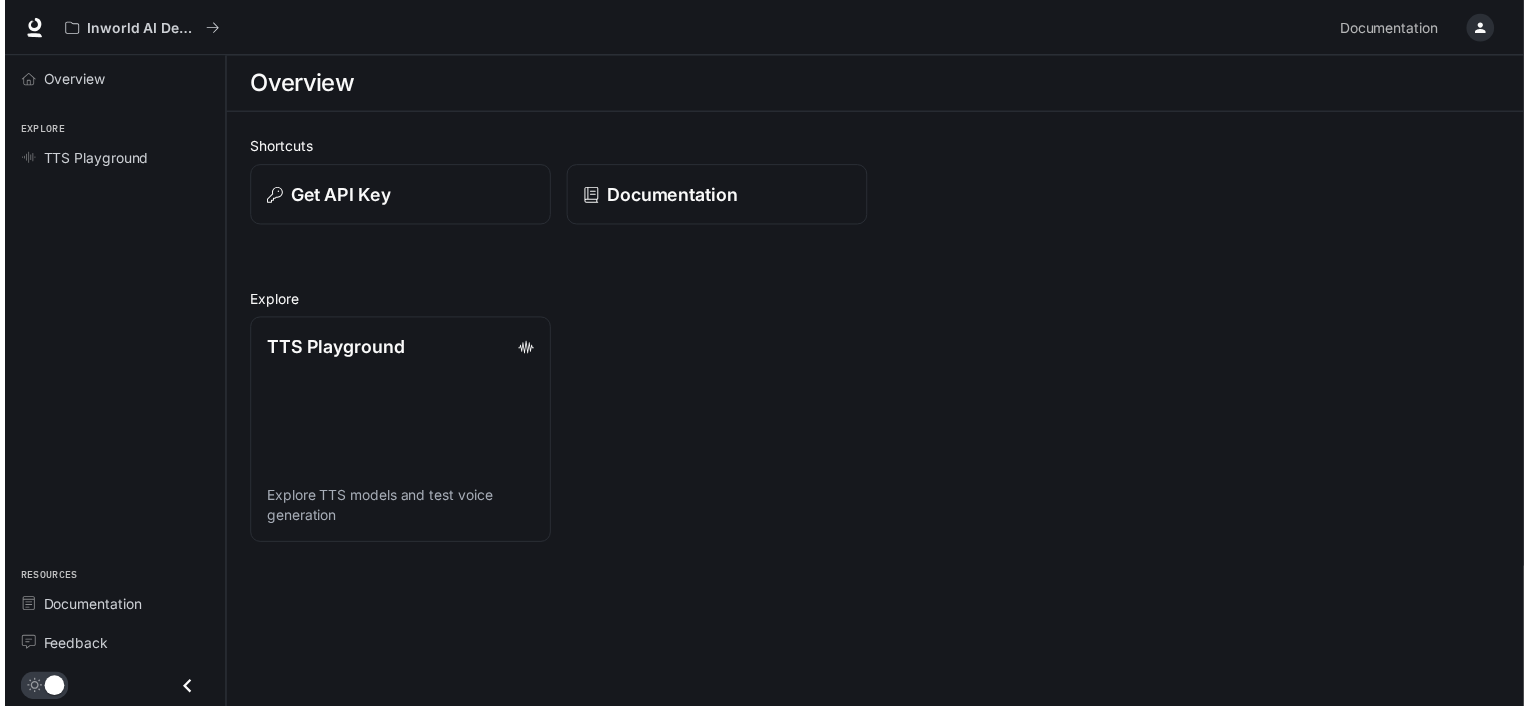 scroll, scrollTop: 0, scrollLeft: 0, axis: both 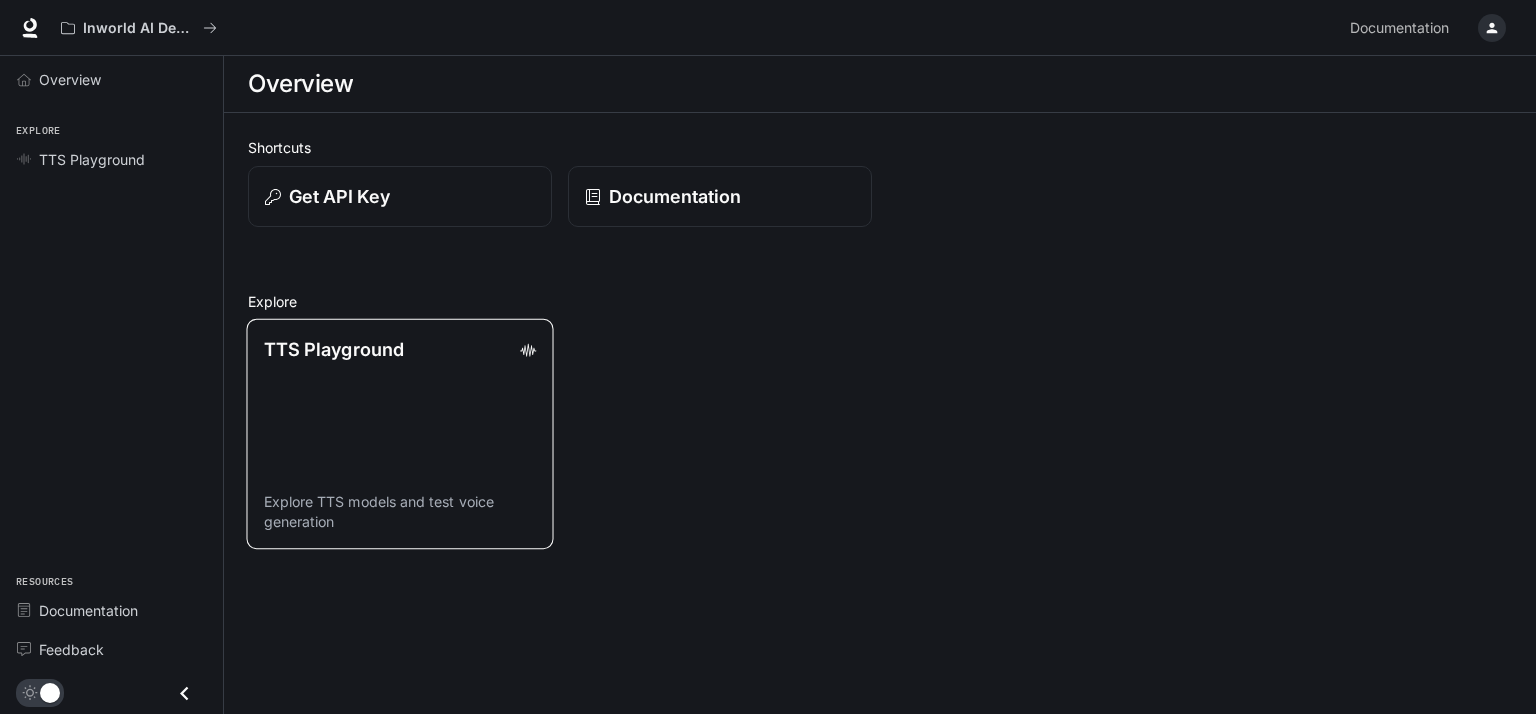 click on "TTS Playground" at bounding box center (334, 349) 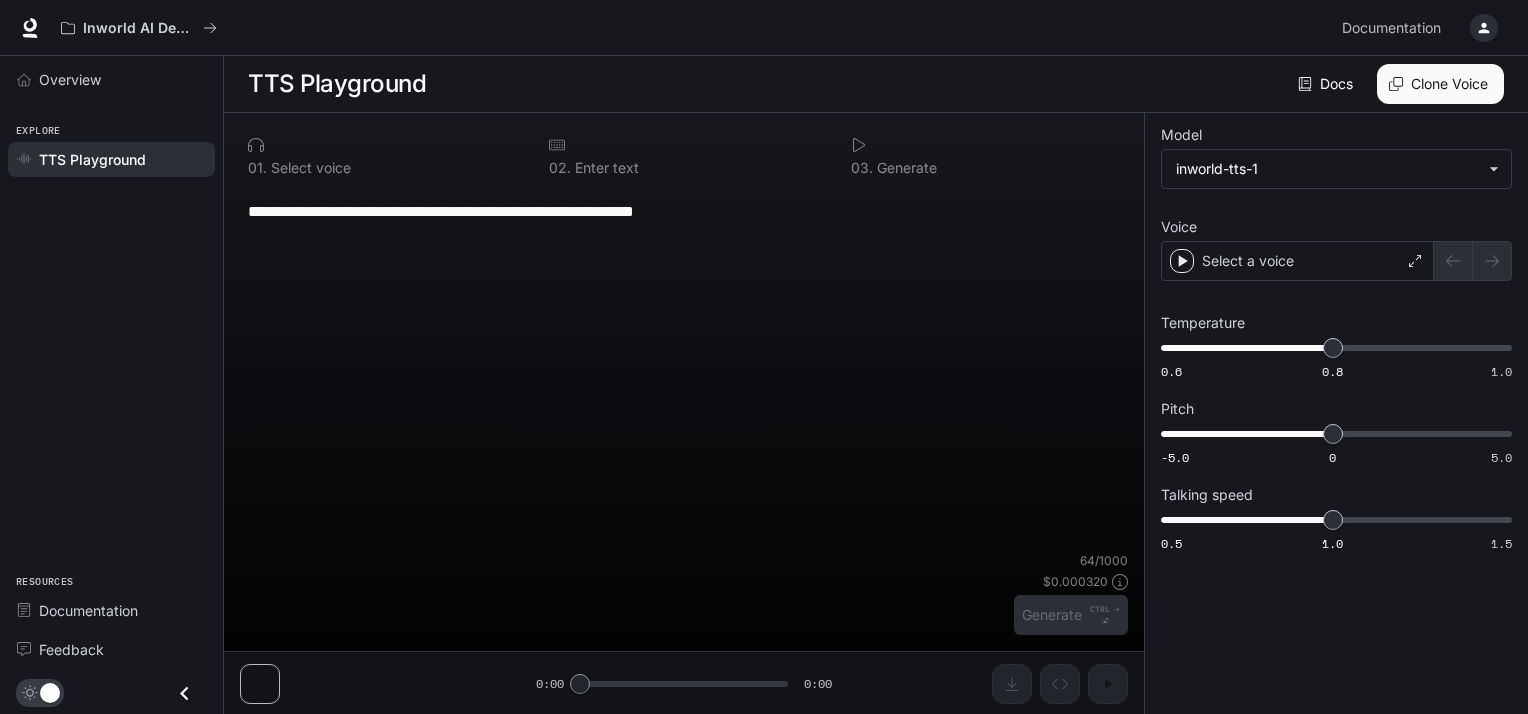 click on "**********" at bounding box center [684, 369] 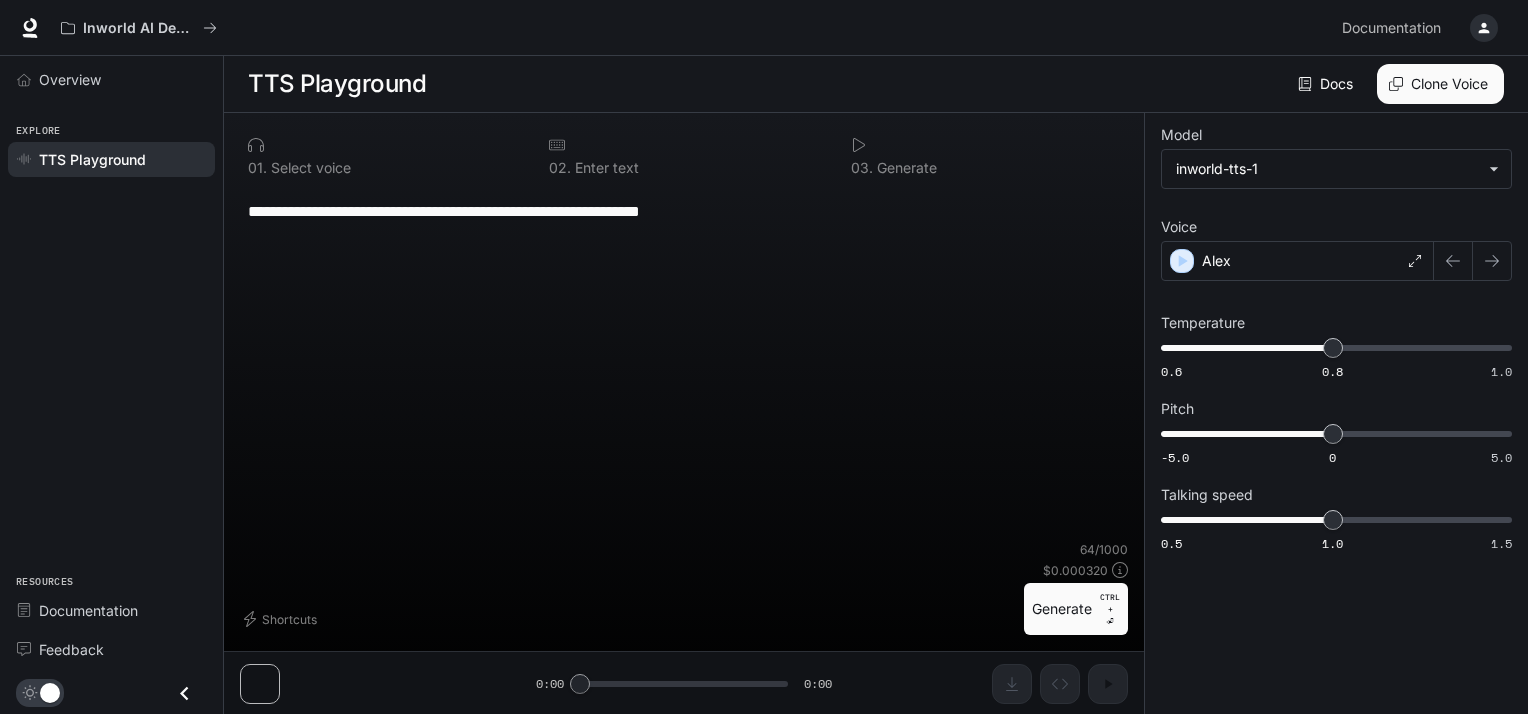 type on "**********" 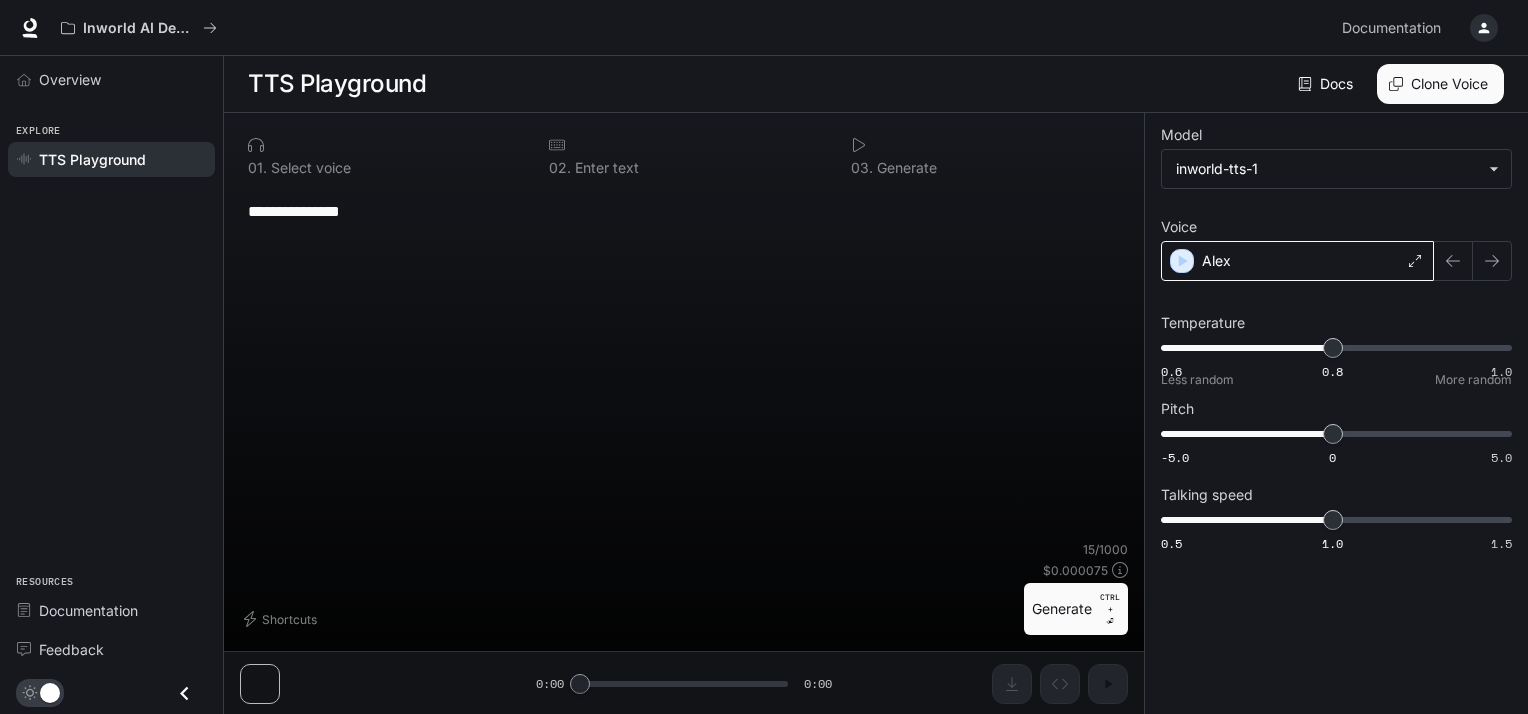 type on "**********" 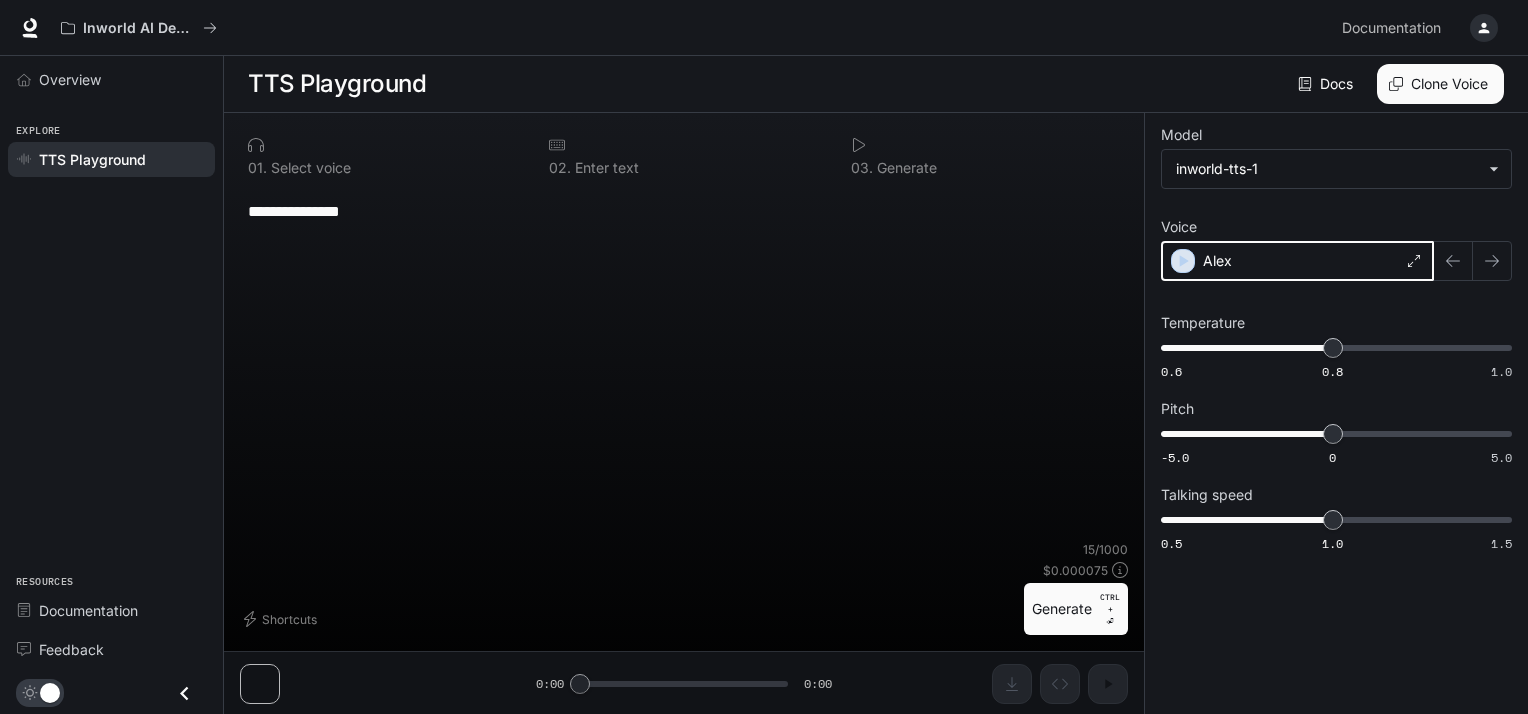 click 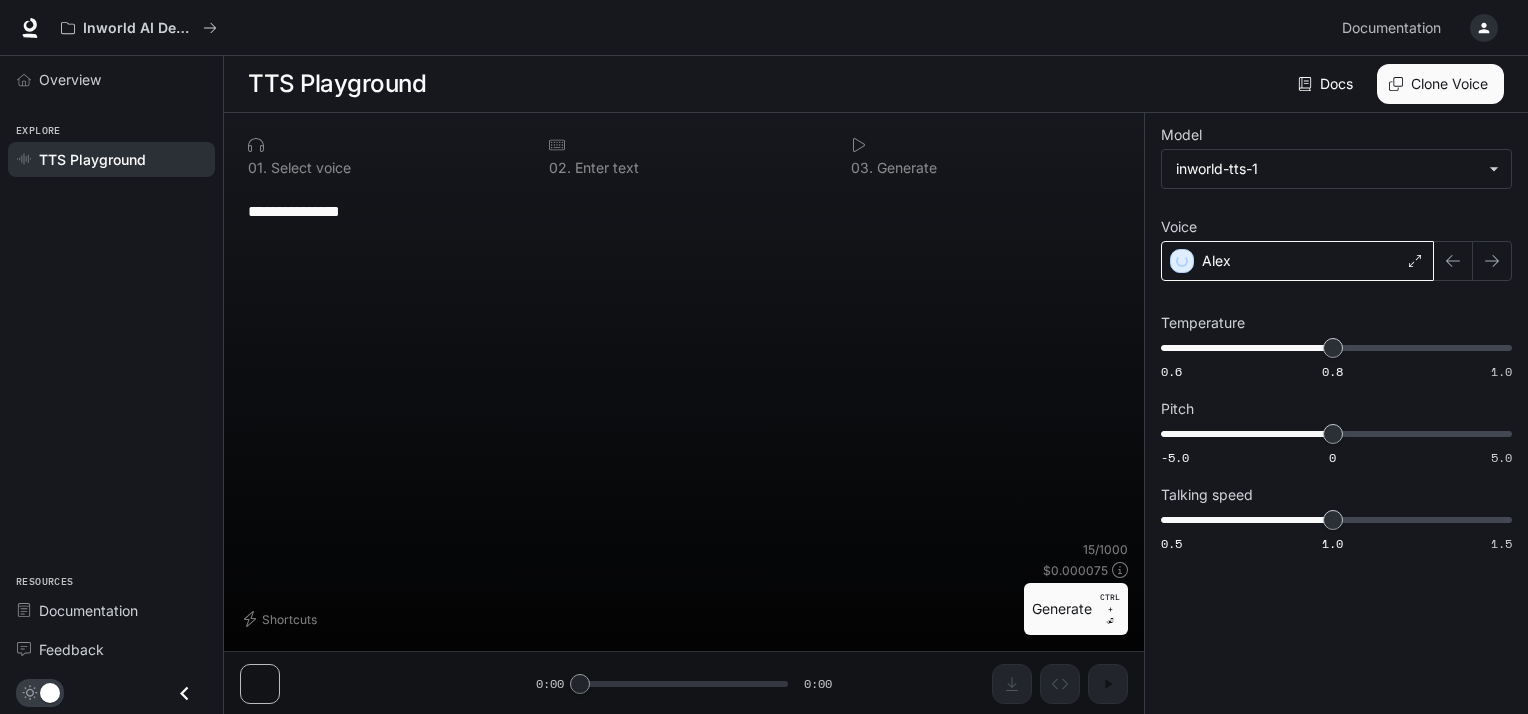 click on "Alex" at bounding box center (1297, 261) 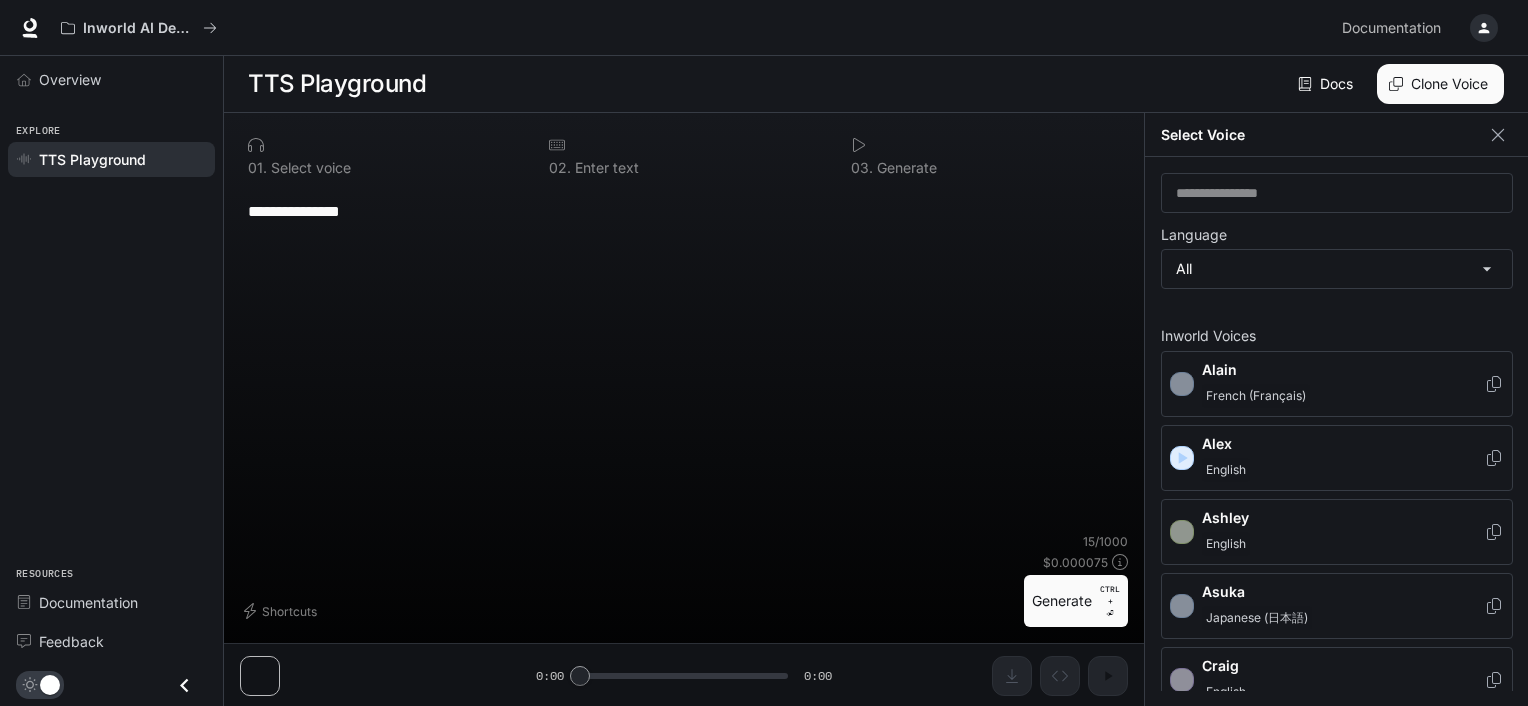 click on "**********" at bounding box center [764, 353] 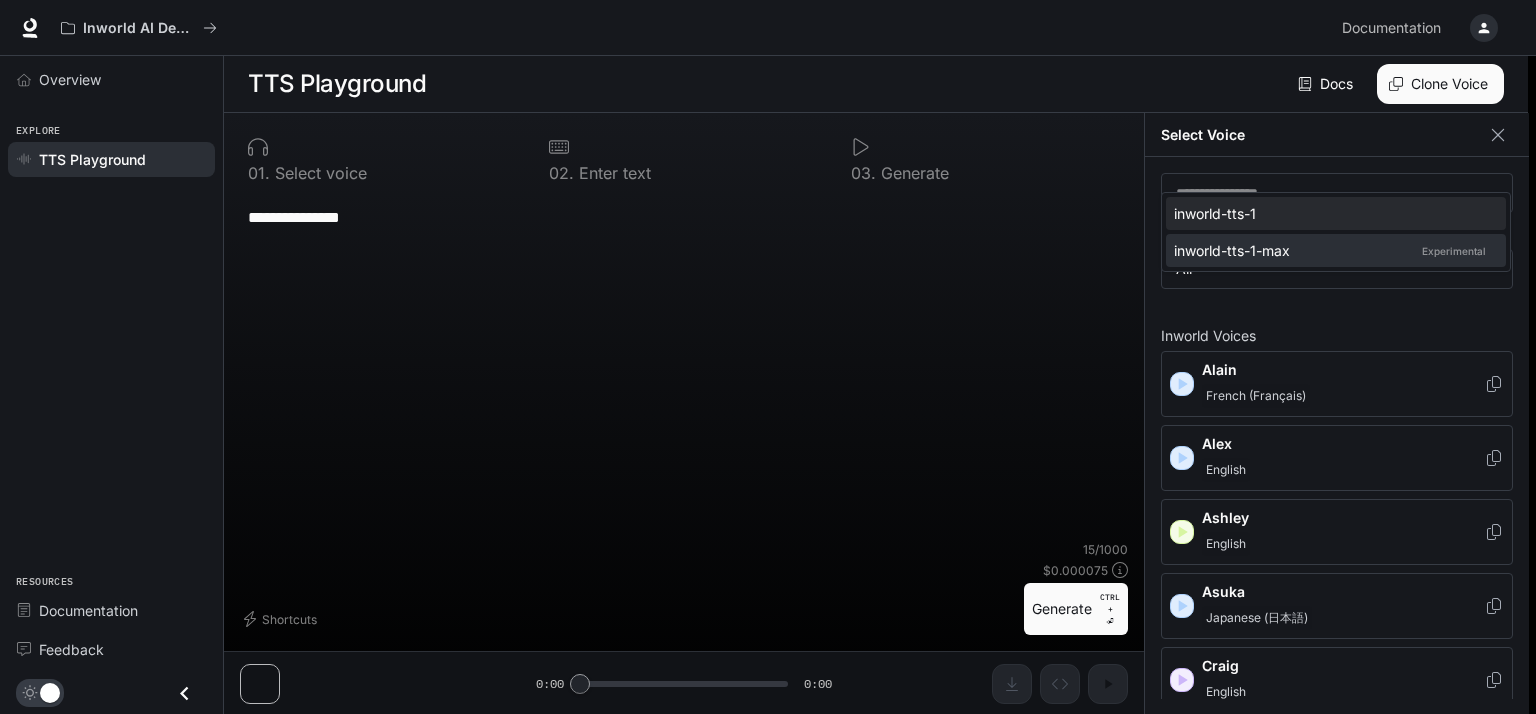click on "inworld-tts-1-max Experimental" at bounding box center (1332, 250) 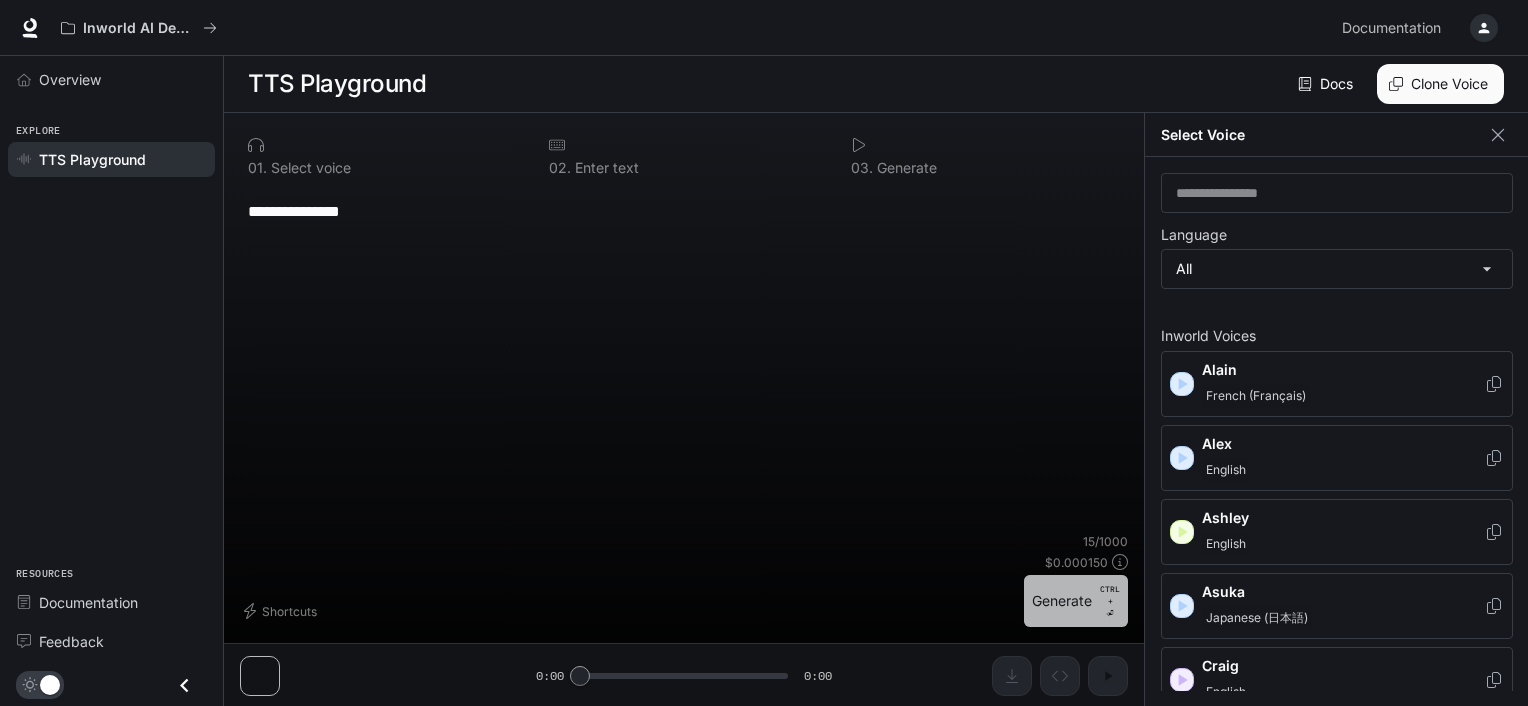 click on "Generate CTRL +  ⏎" at bounding box center [1076, 601] 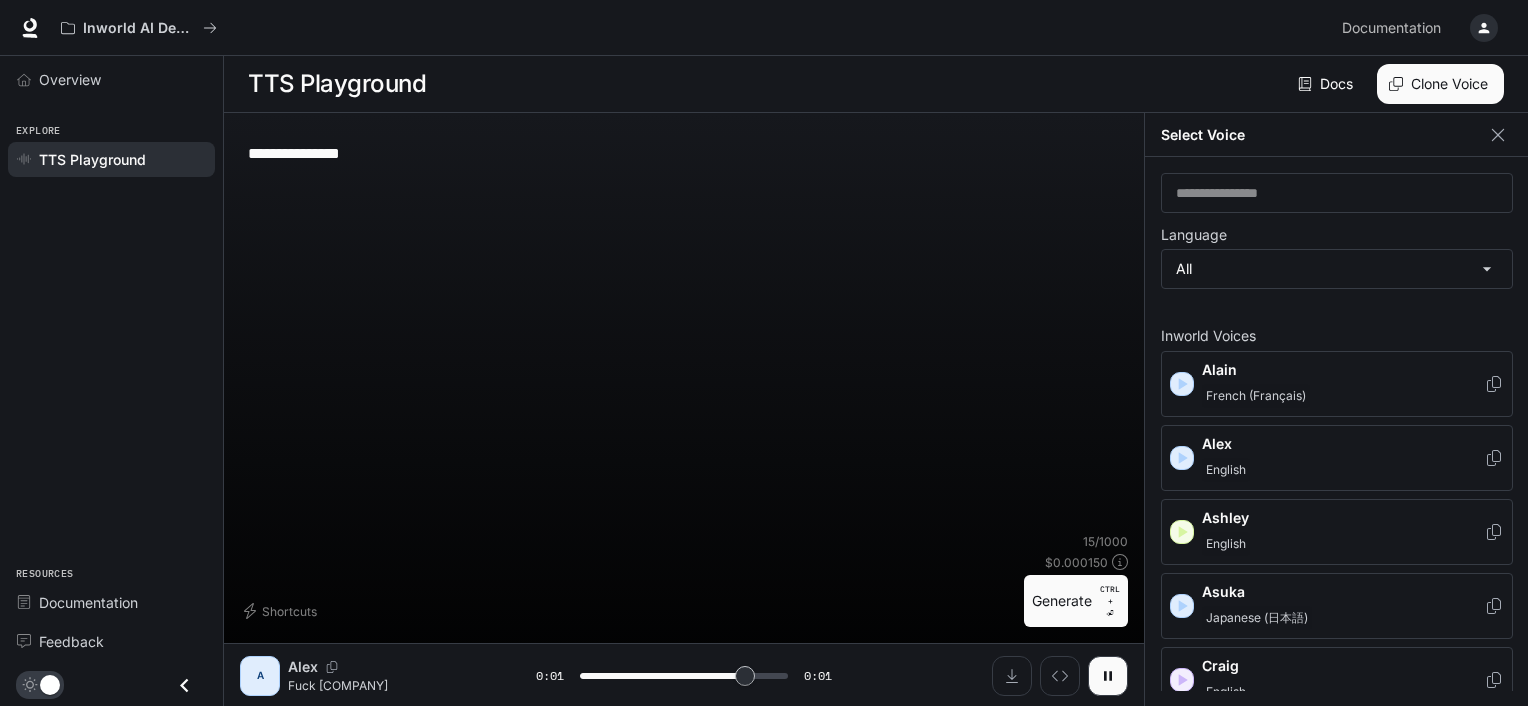 type on "*" 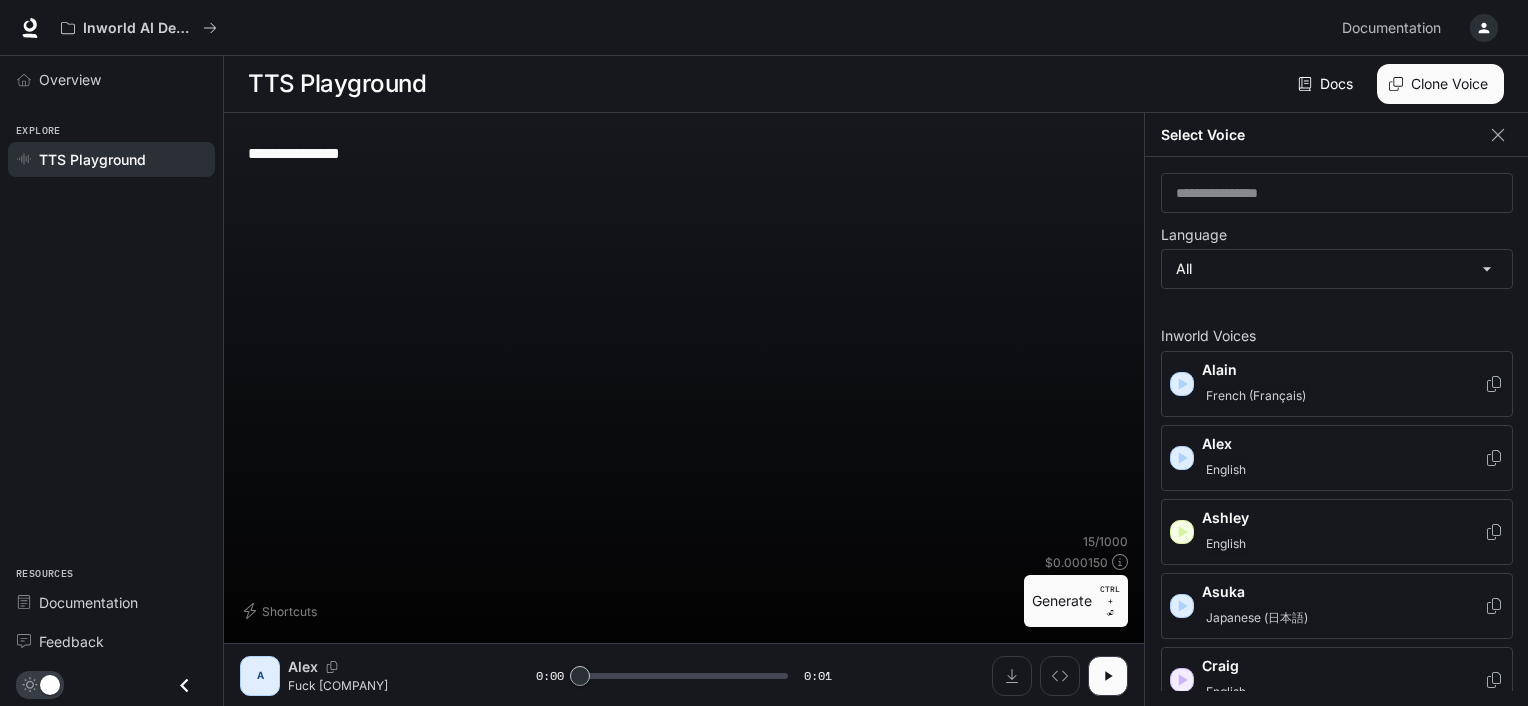 click on "**********" at bounding box center [684, 153] 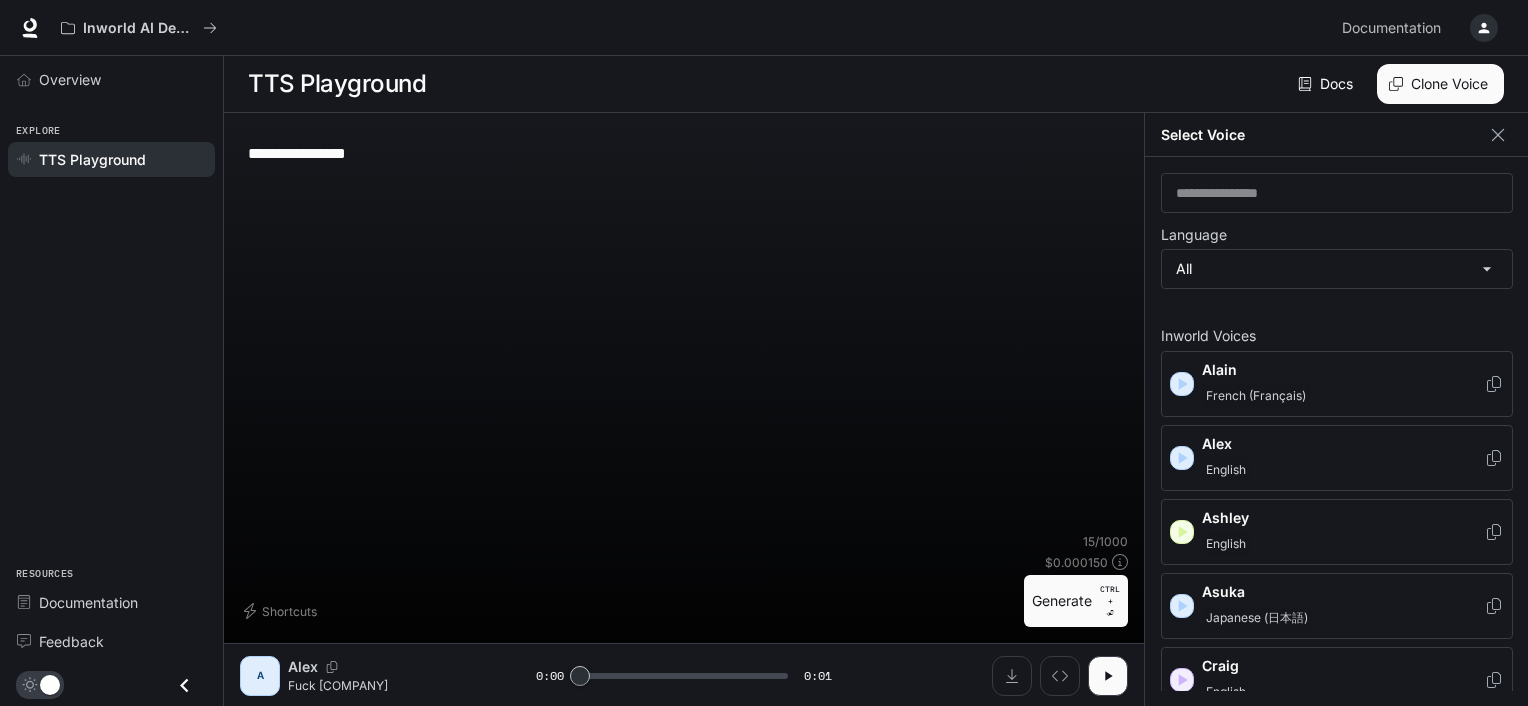 type on "**********" 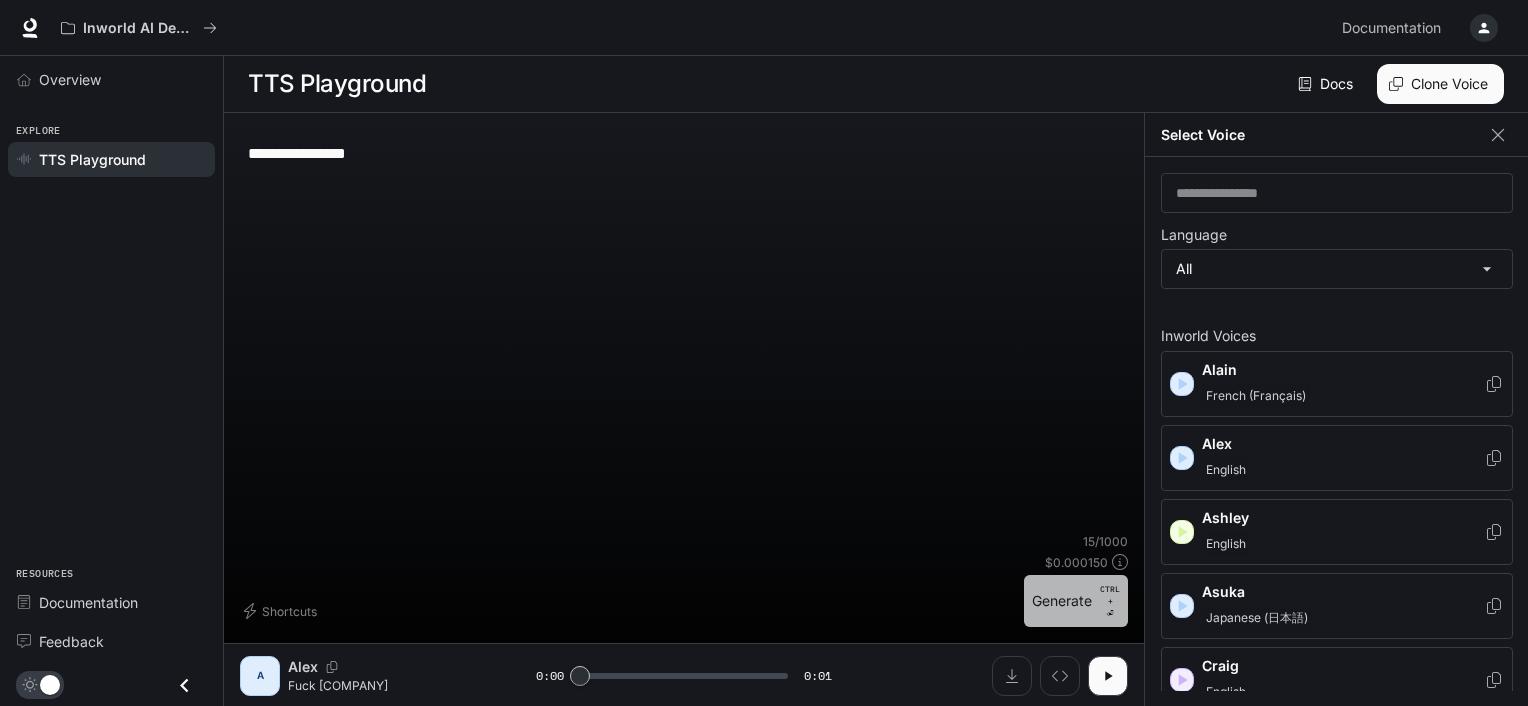 click on "Generate CTRL +  ⏎" at bounding box center (1076, 601) 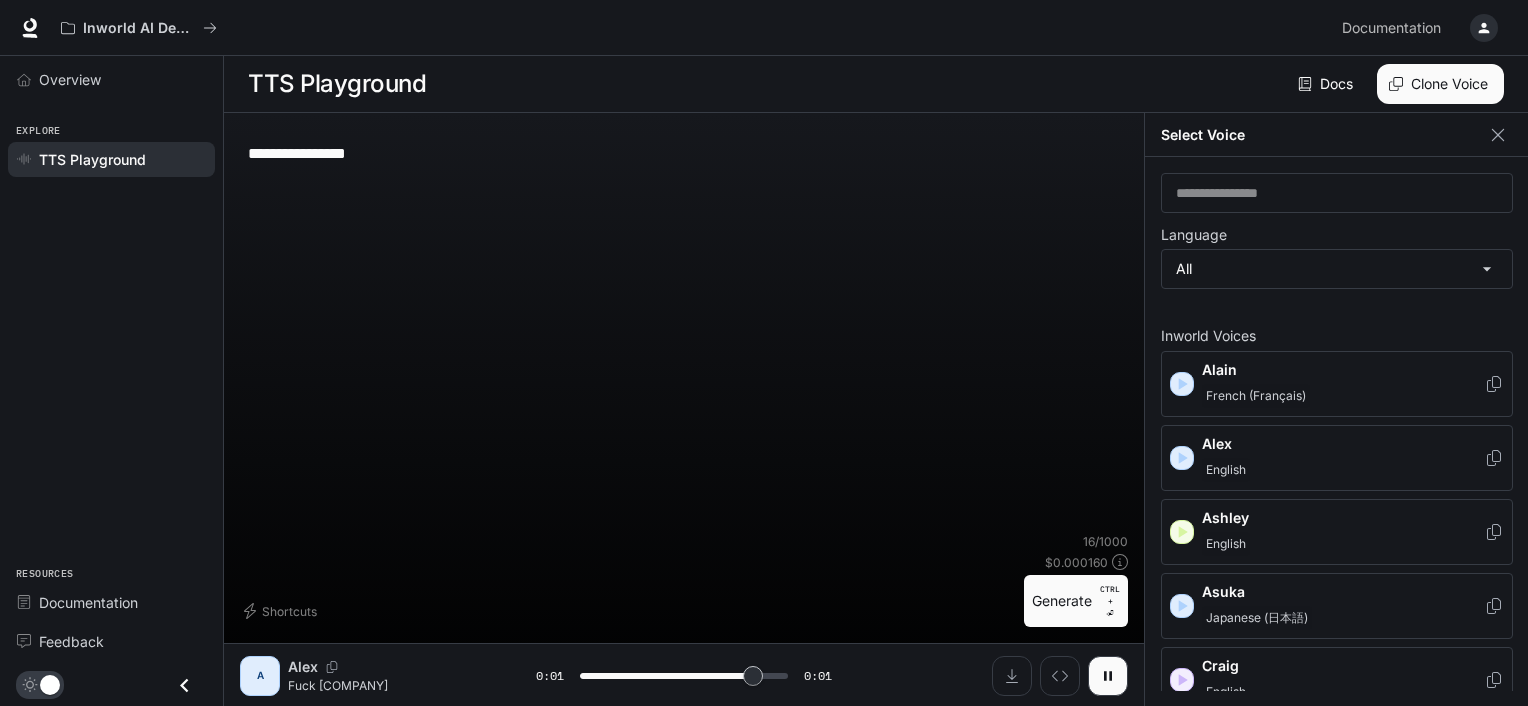 type on "*" 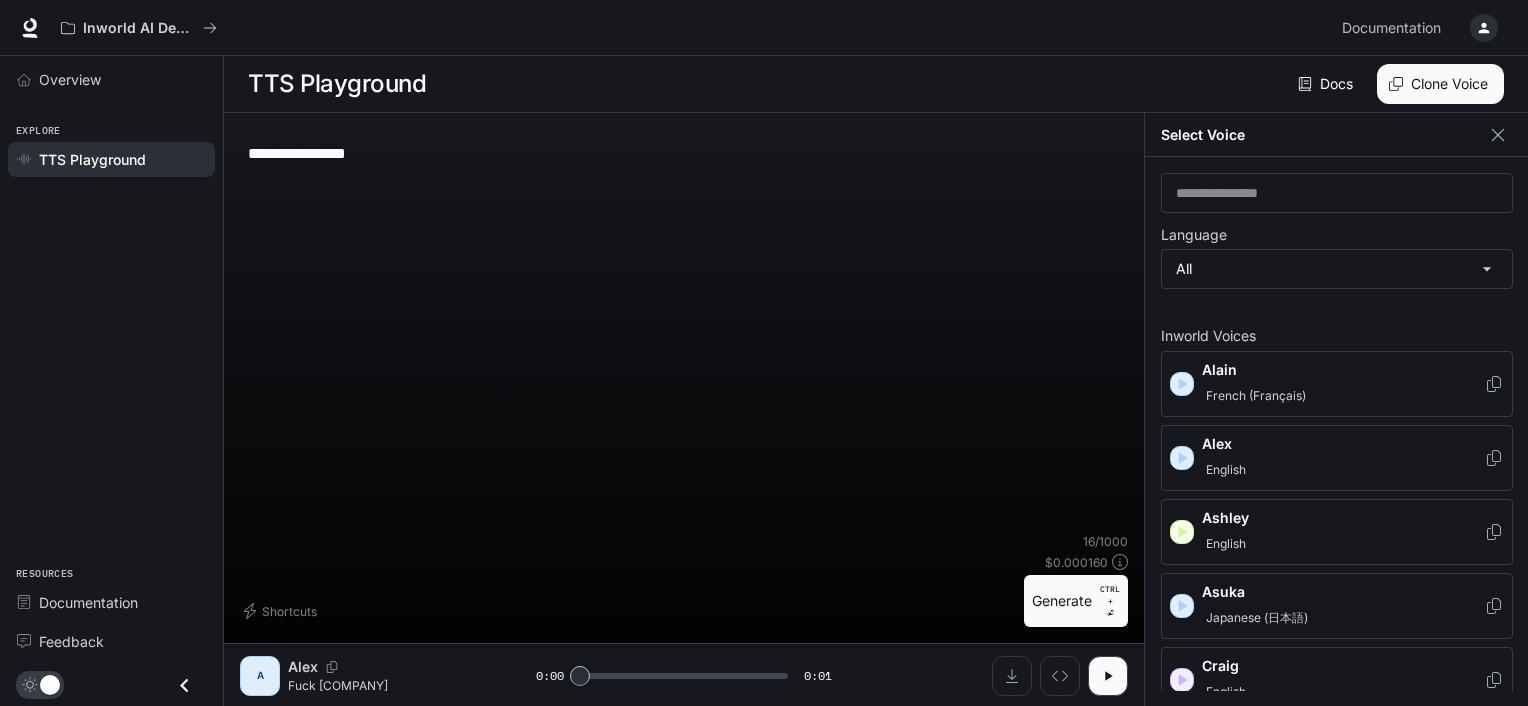 click on "**********" at bounding box center (684, 331) 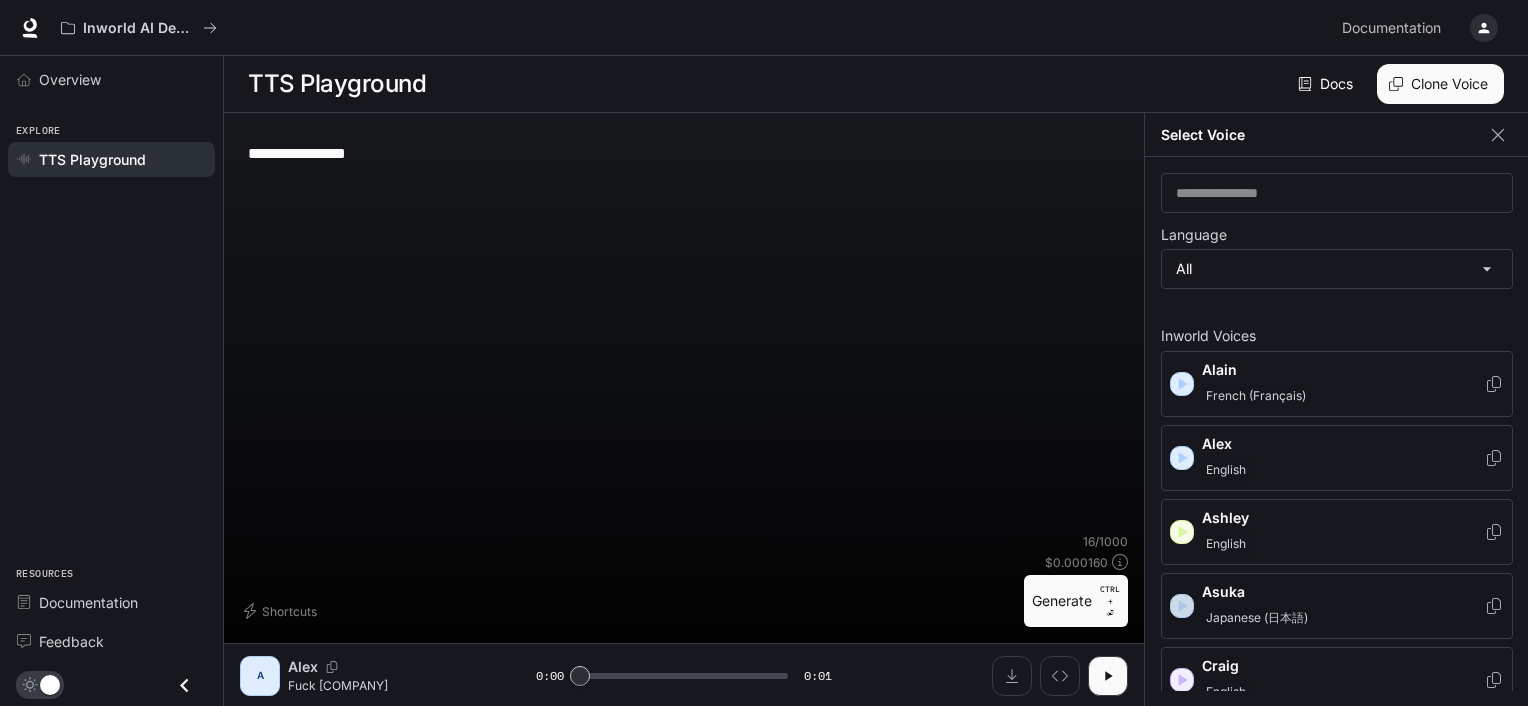 click 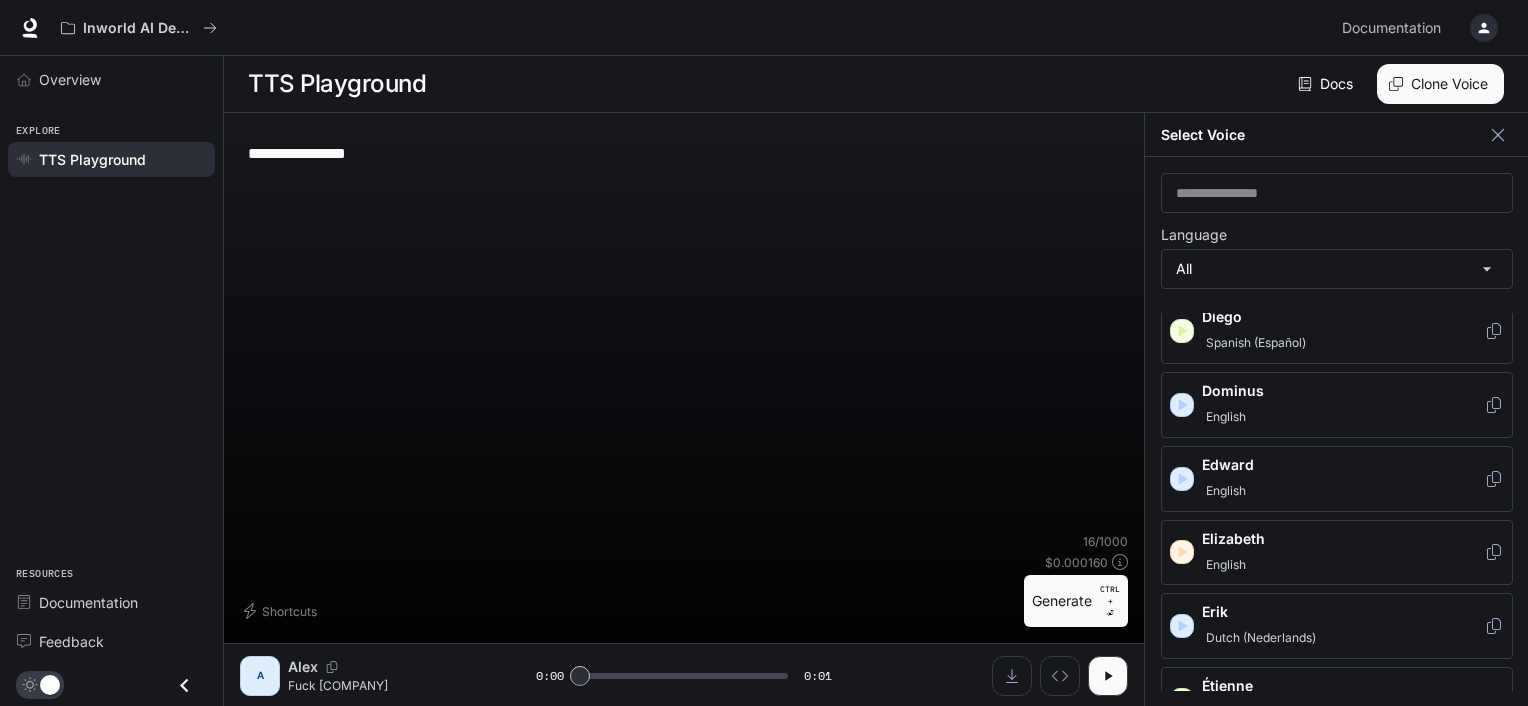 scroll, scrollTop: 600, scrollLeft: 0, axis: vertical 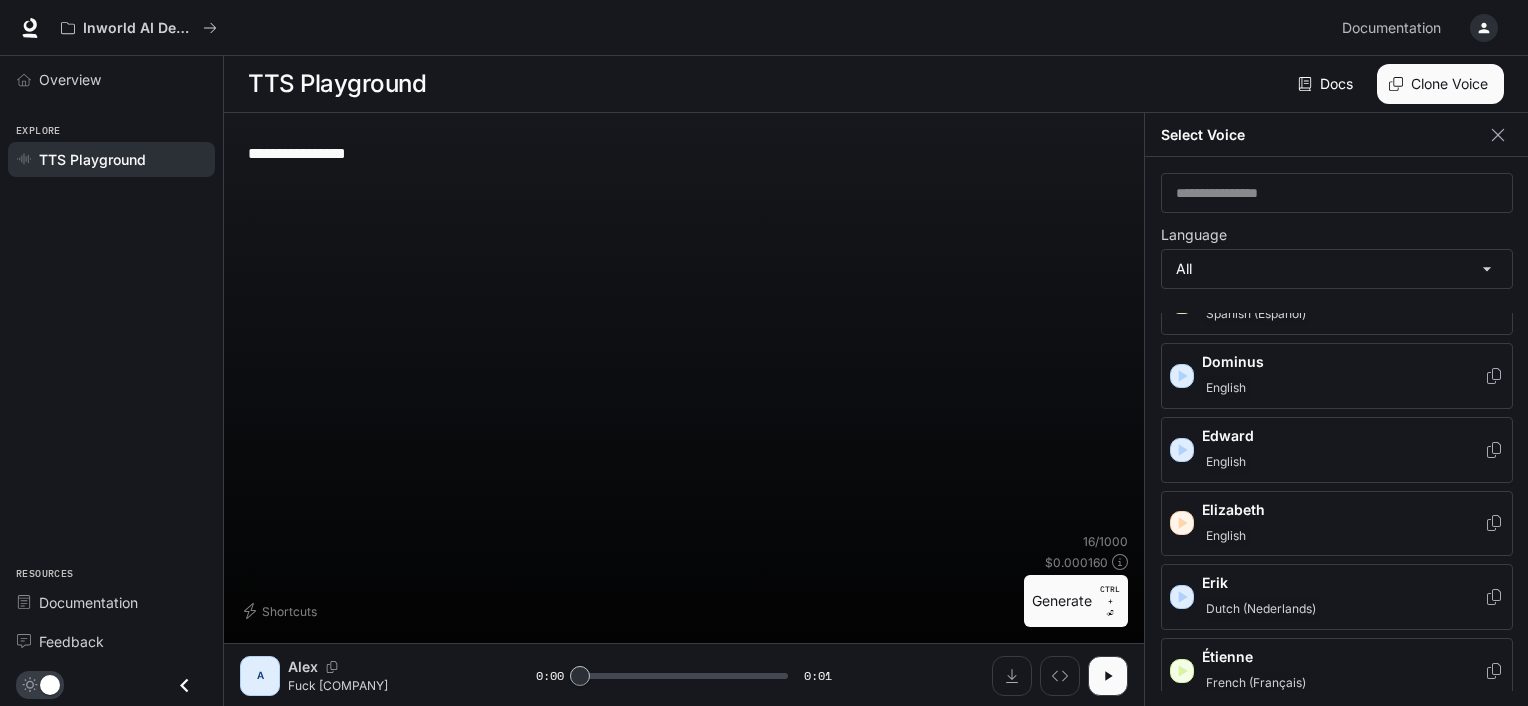 click on "**********" at bounding box center (684, 331) 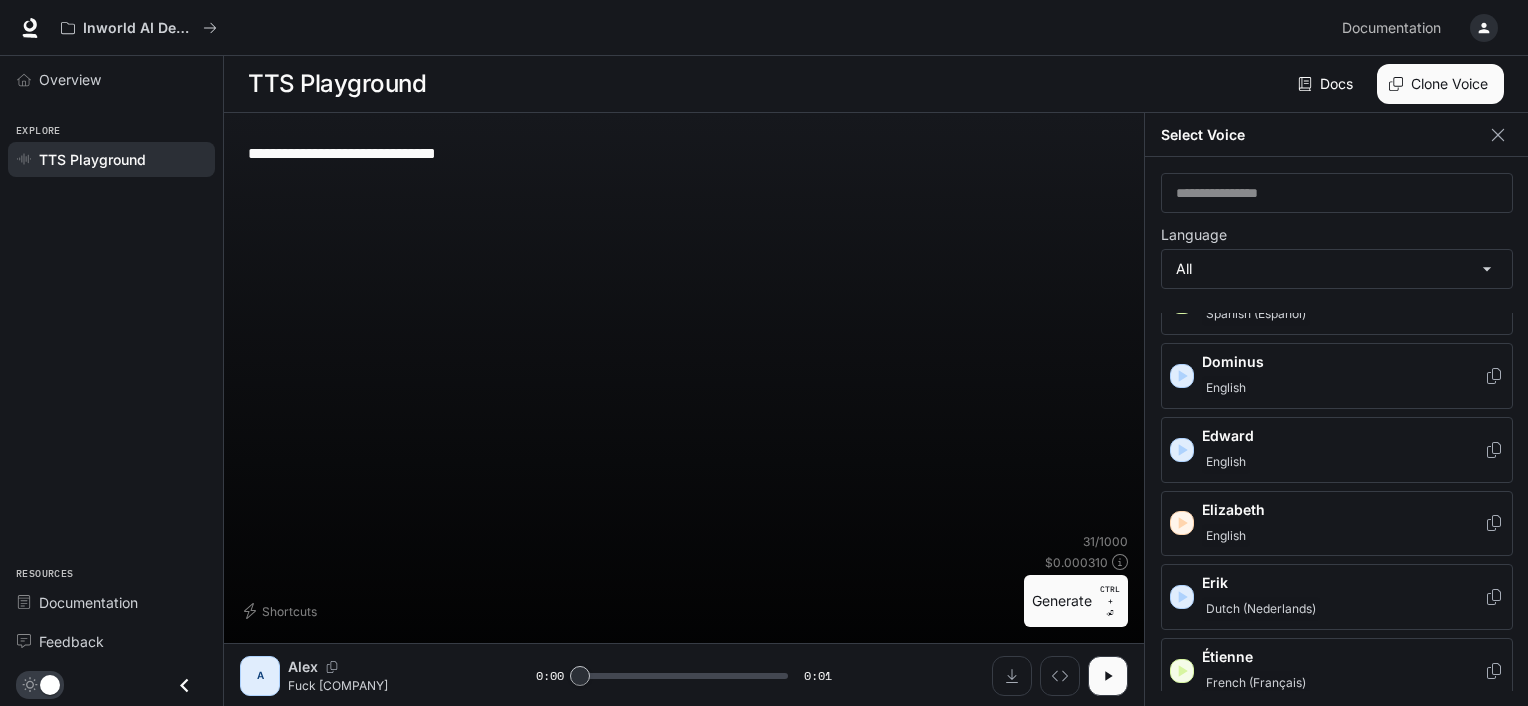 type on "**********" 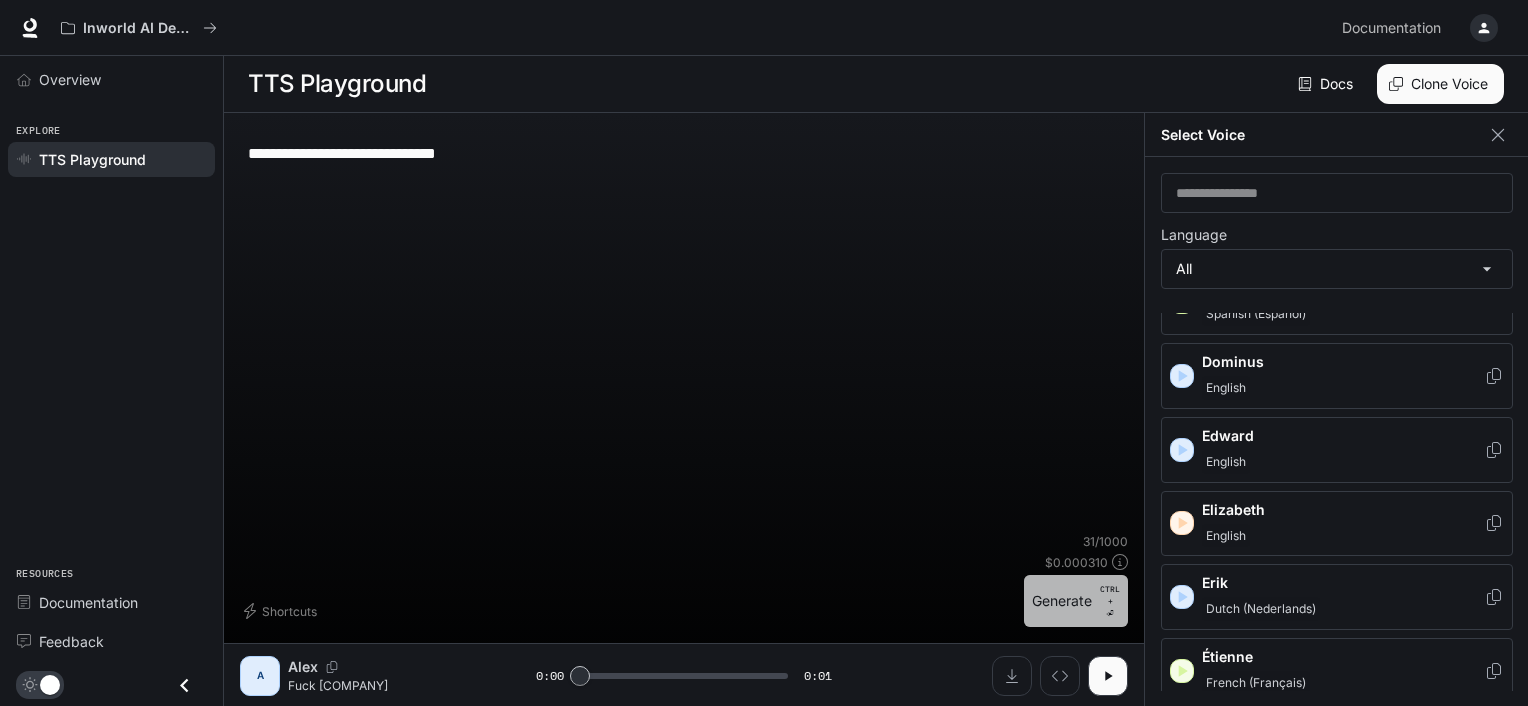 click on "Generate CTRL +  ⏎" at bounding box center (1076, 601) 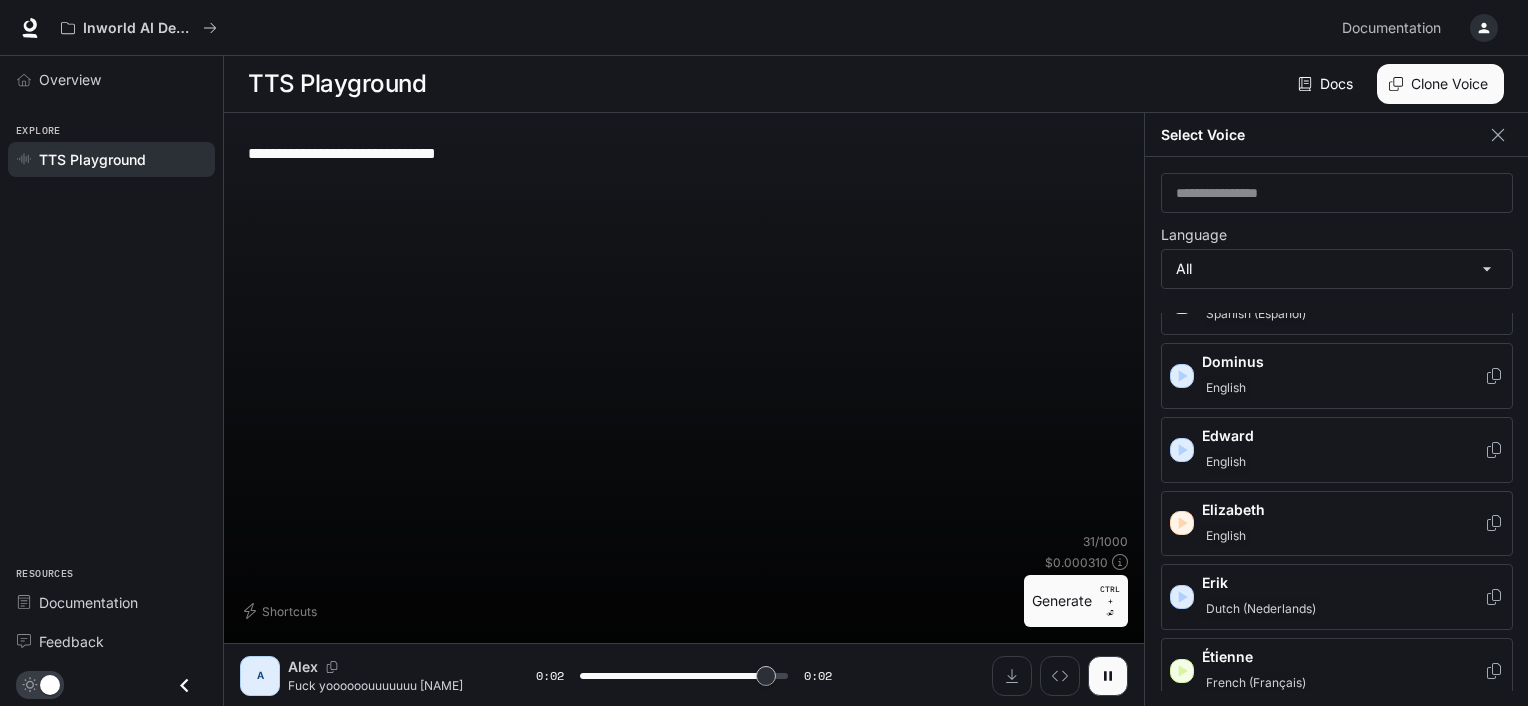 type on "*" 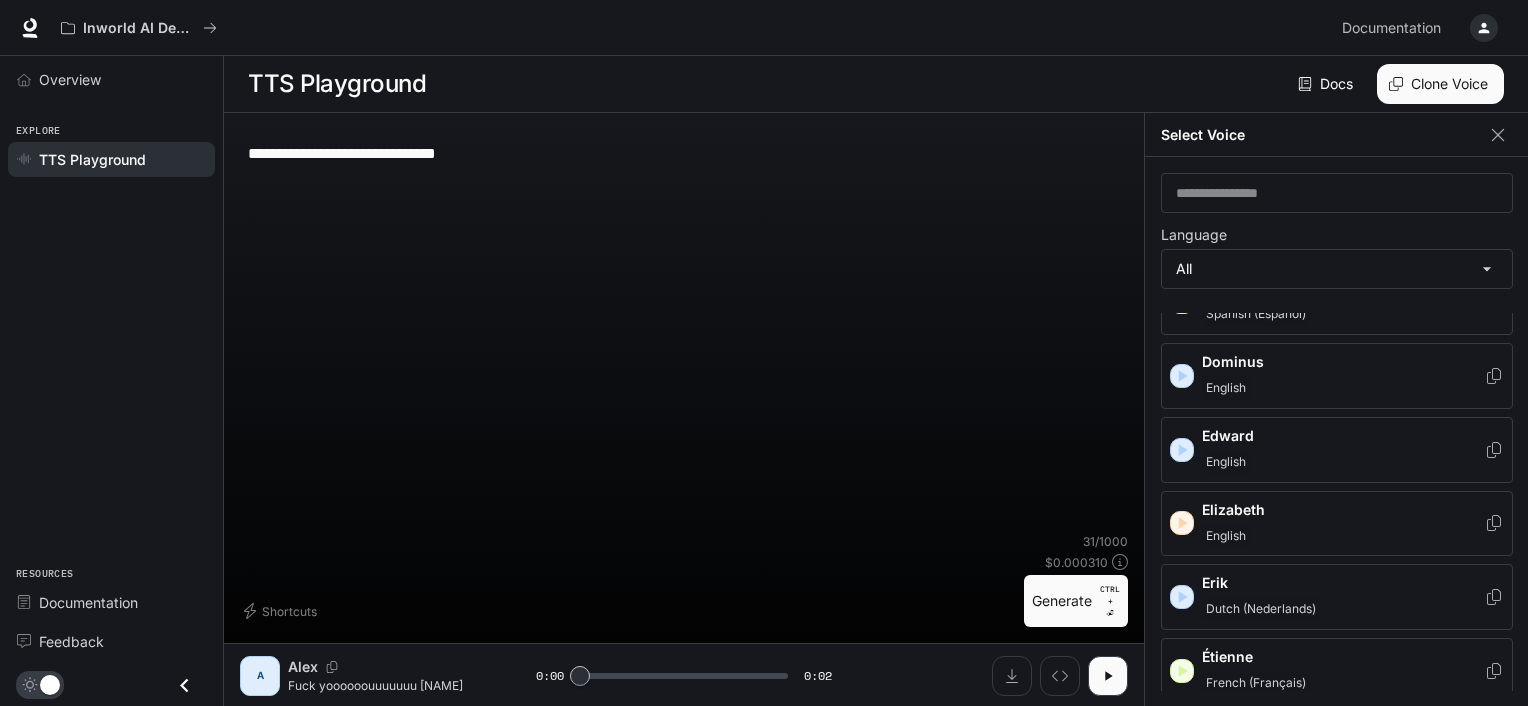drag, startPoint x: 544, startPoint y: 153, endPoint x: 483, endPoint y: 160, distance: 61.400326 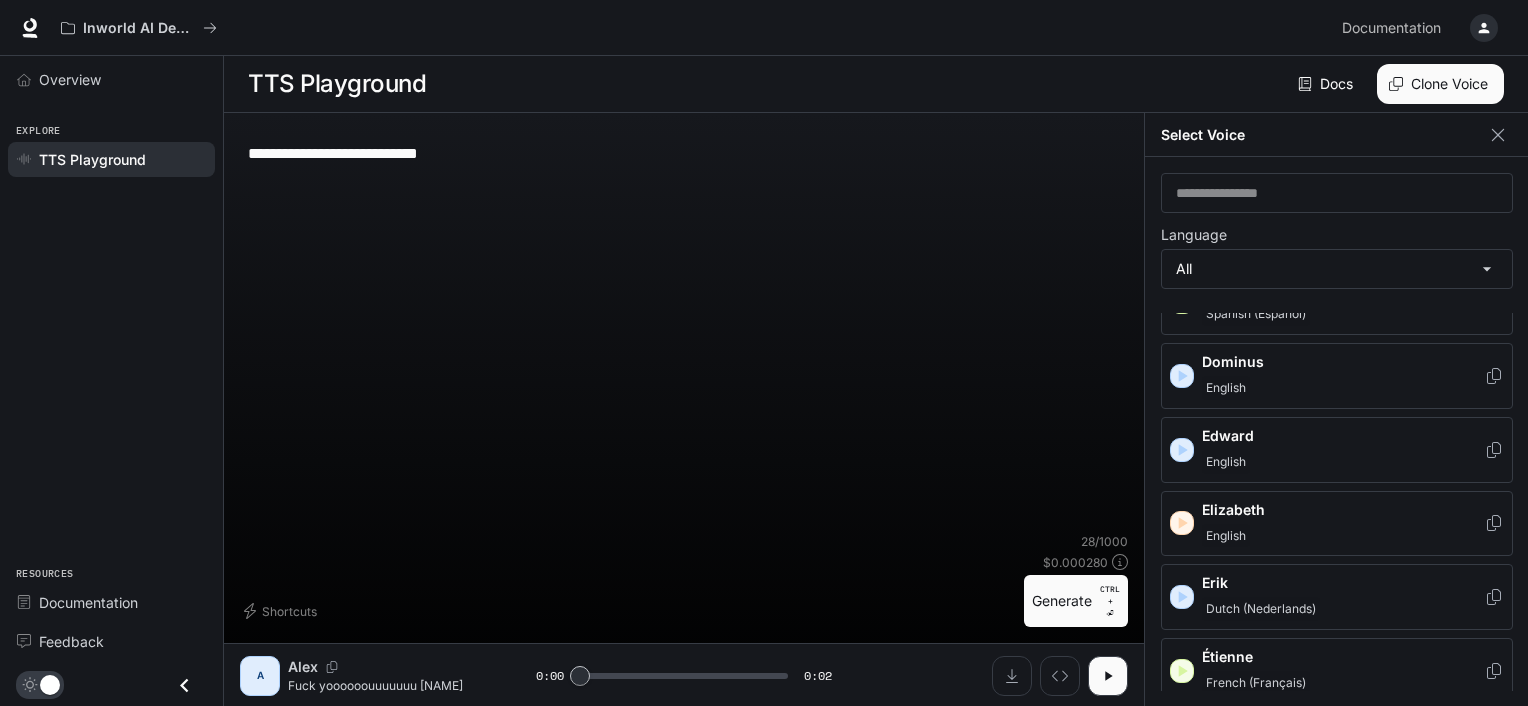 drag, startPoint x: 418, startPoint y: 153, endPoint x: 363, endPoint y: 152, distance: 55.00909 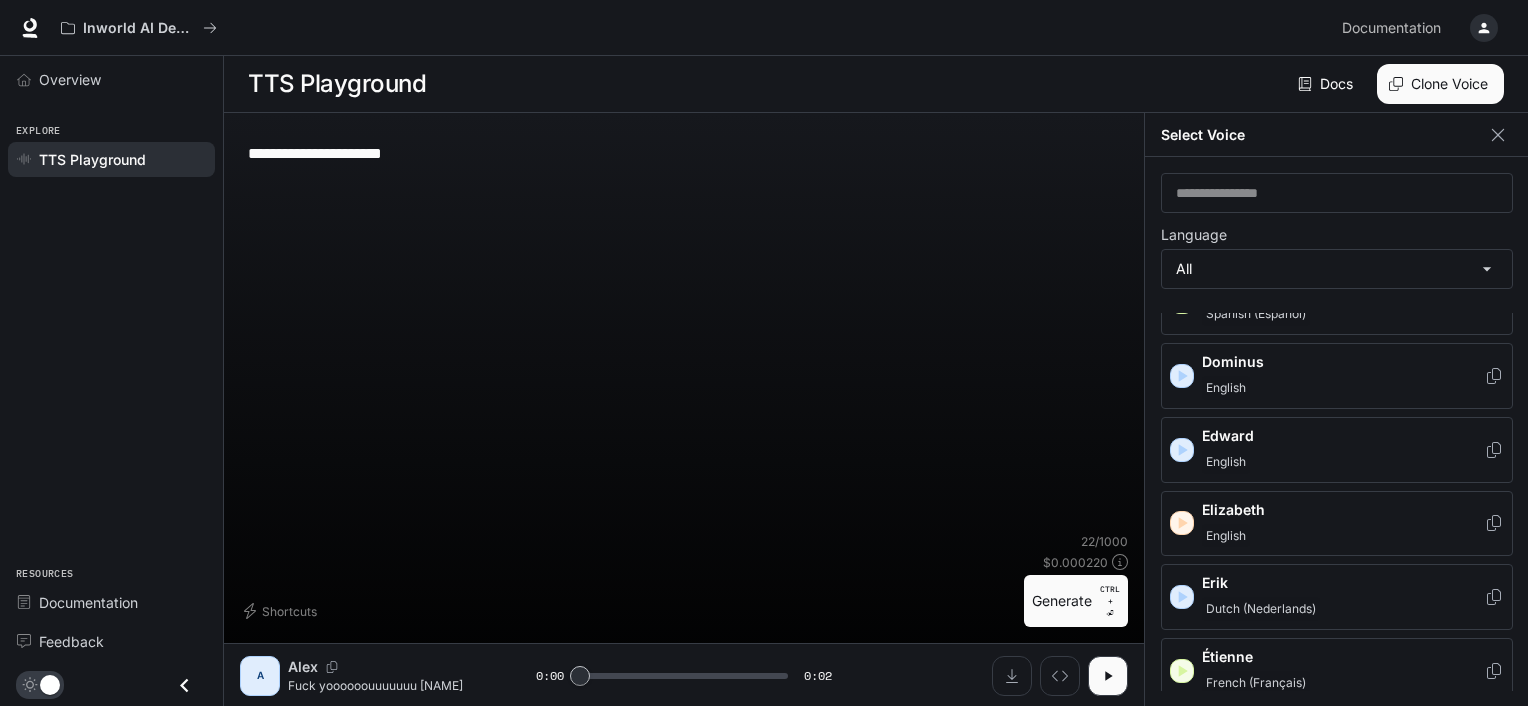 click on "**********" at bounding box center (684, 153) 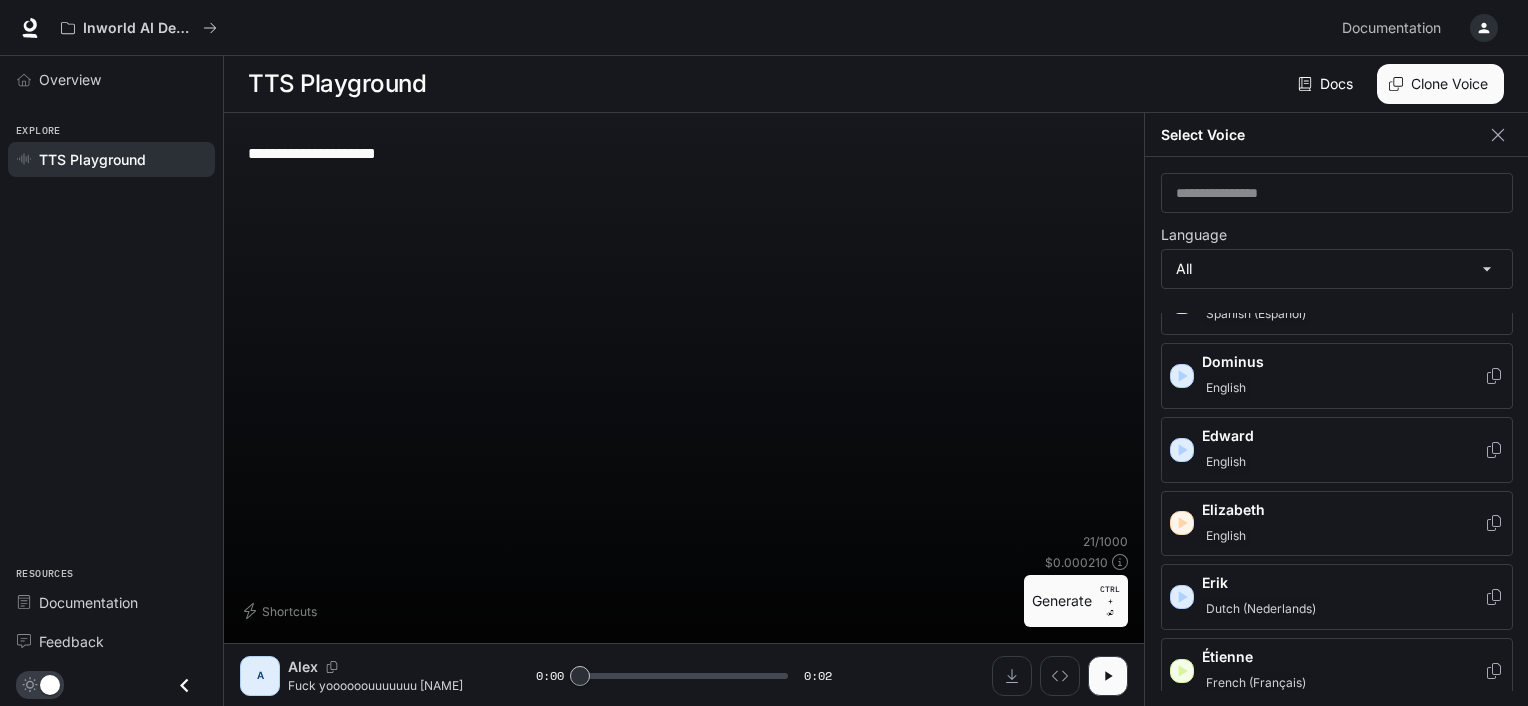type on "**********" 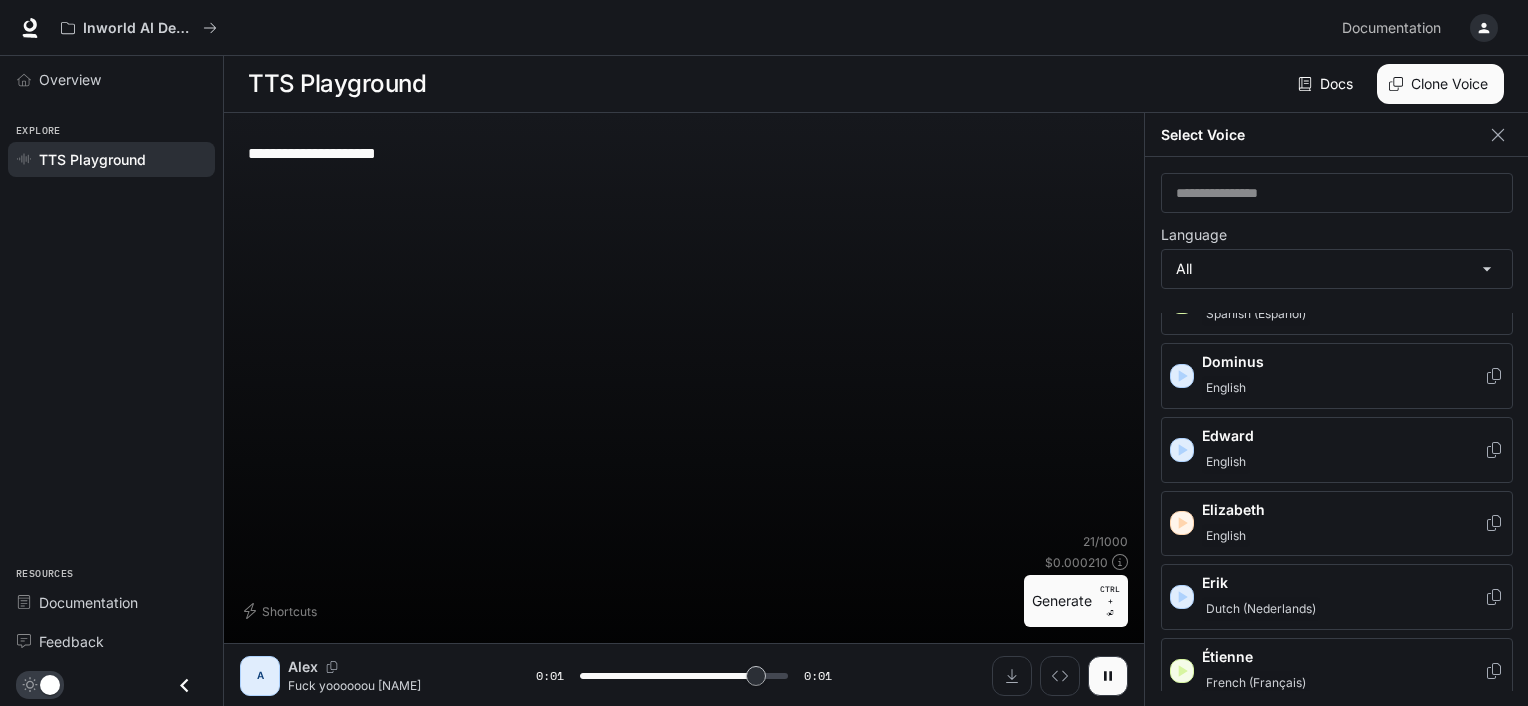 type on "*" 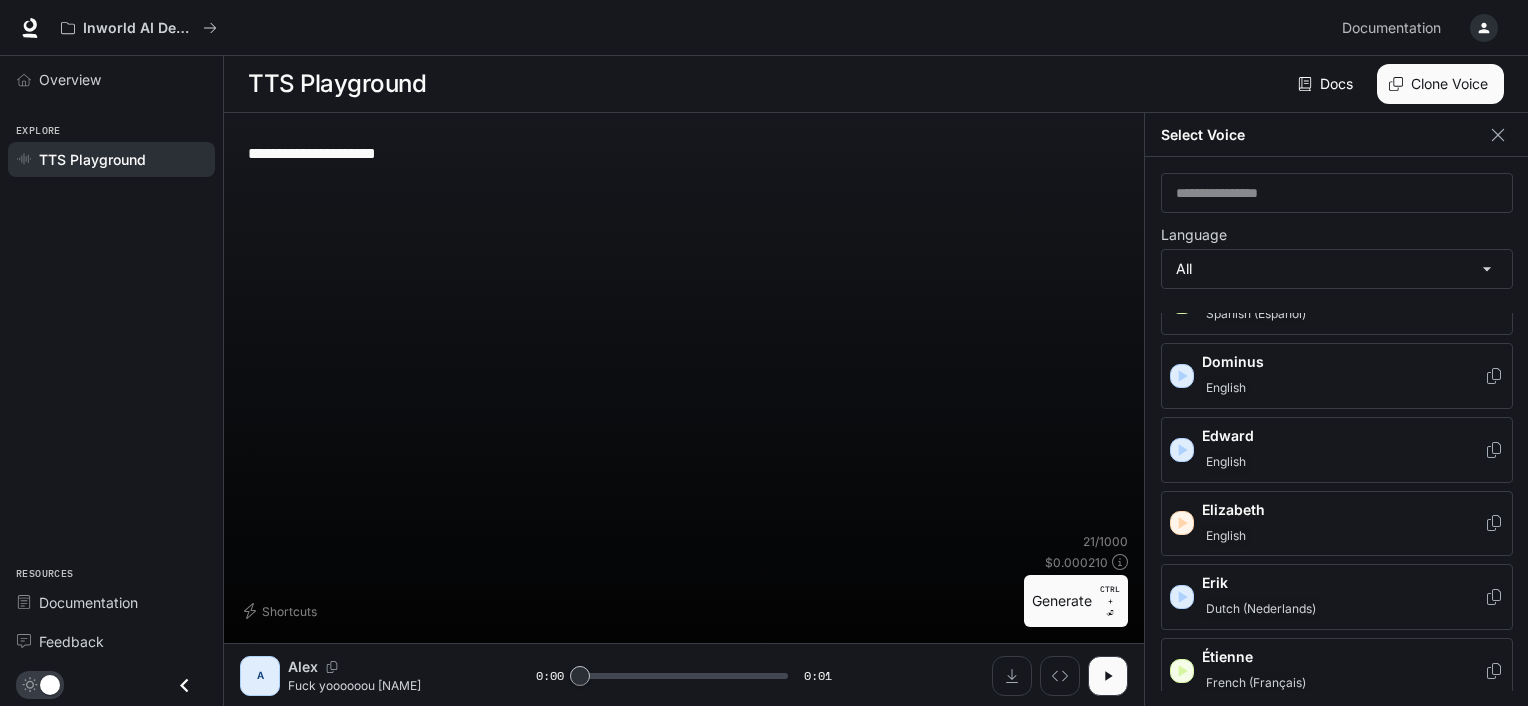 drag, startPoint x: 358, startPoint y: 145, endPoint x: 305, endPoint y: 141, distance: 53.15073 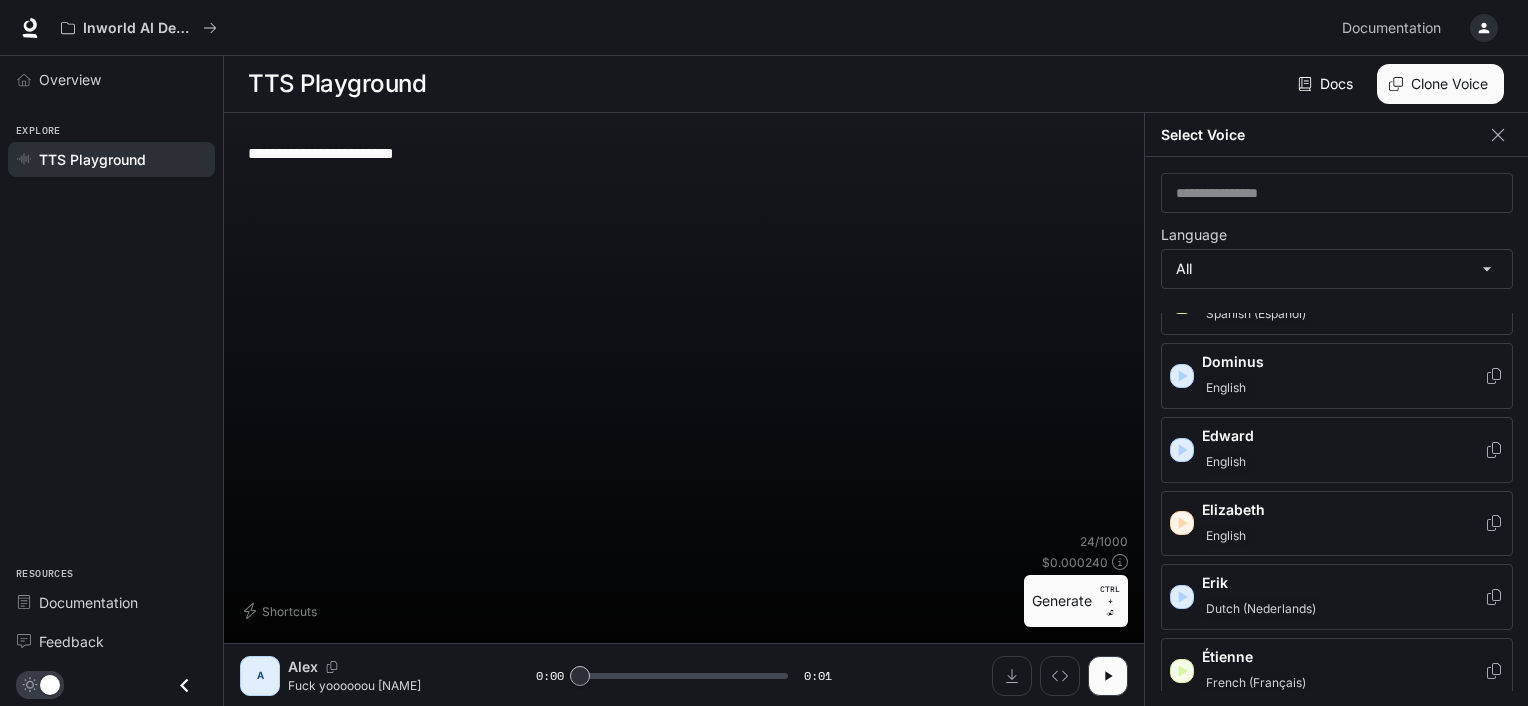 drag, startPoint x: 286, startPoint y: 147, endPoint x: 388, endPoint y: 158, distance: 102.59142 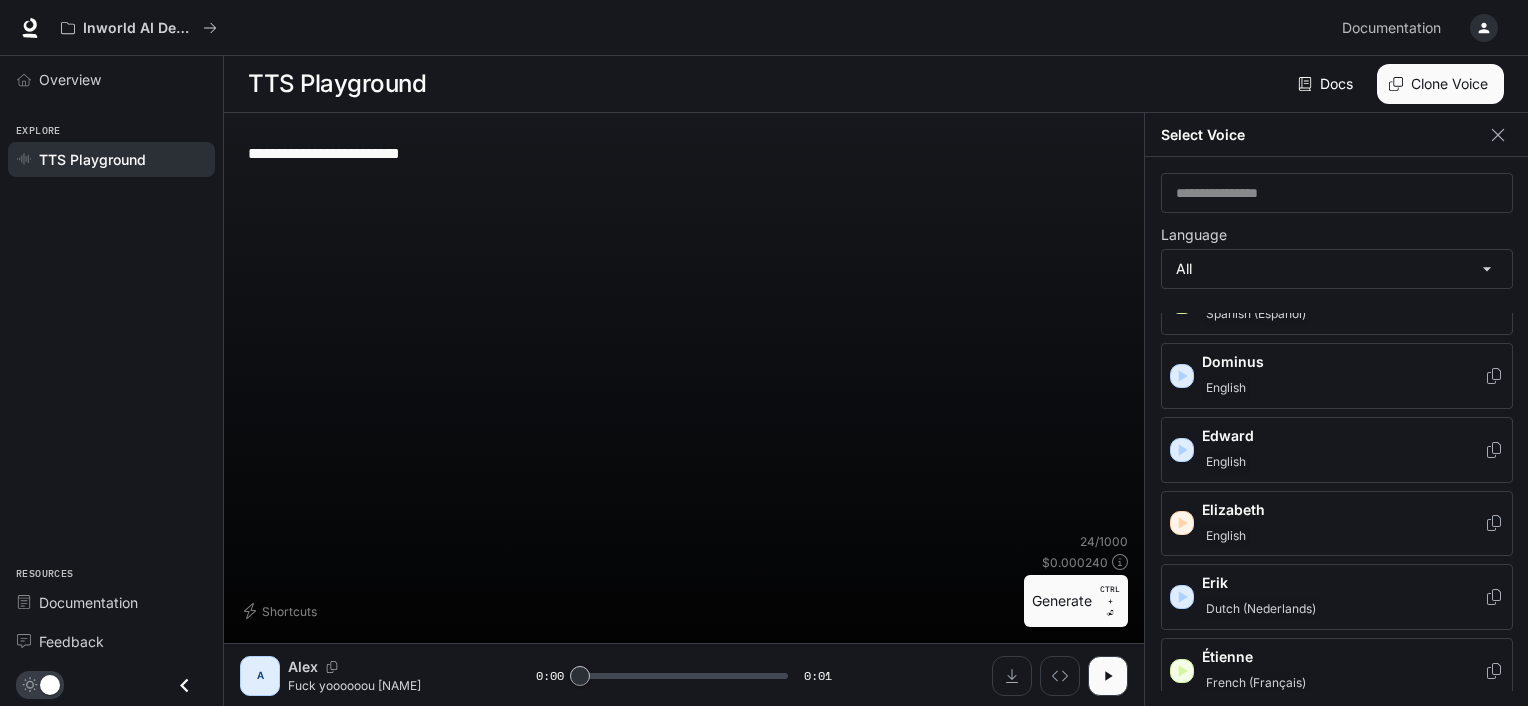 type on "**********" 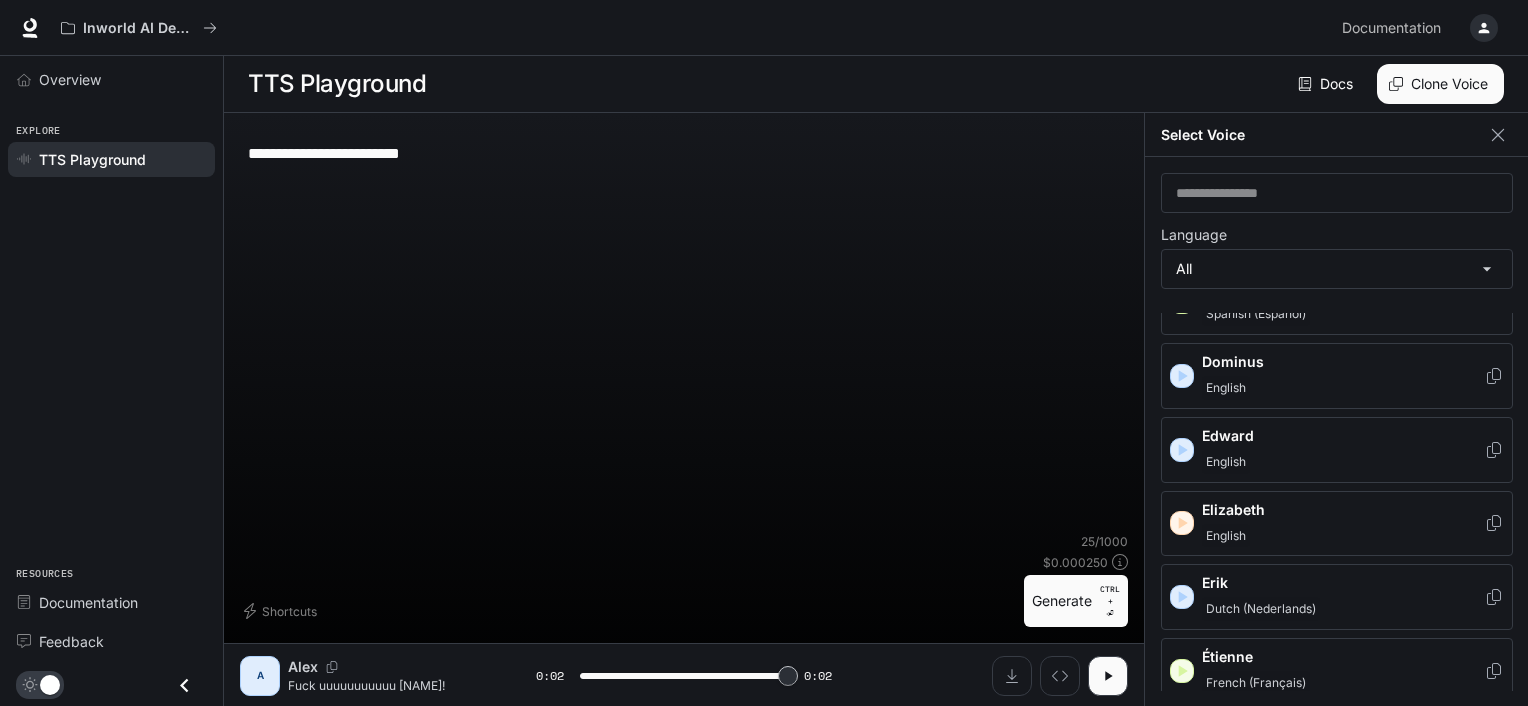 type on "*" 